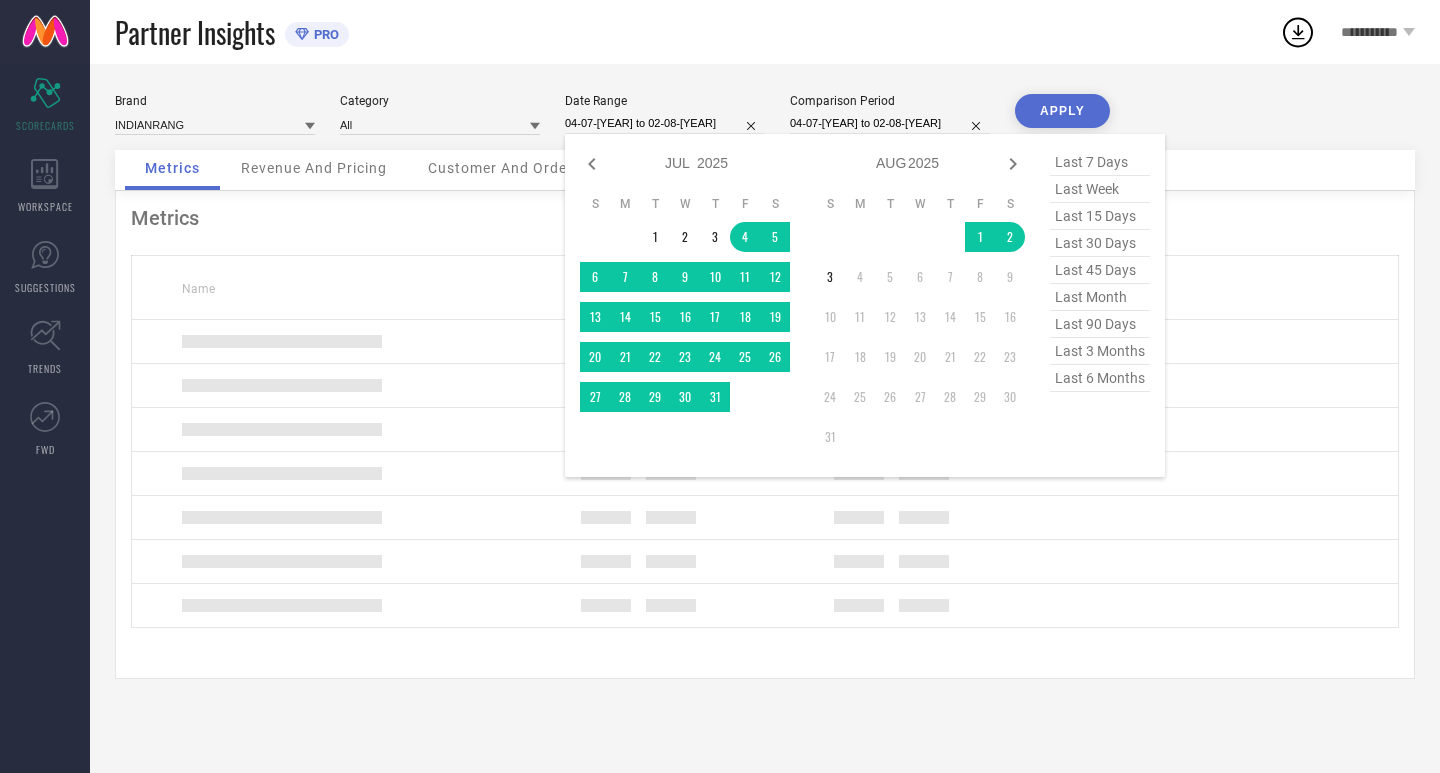 select on "6" 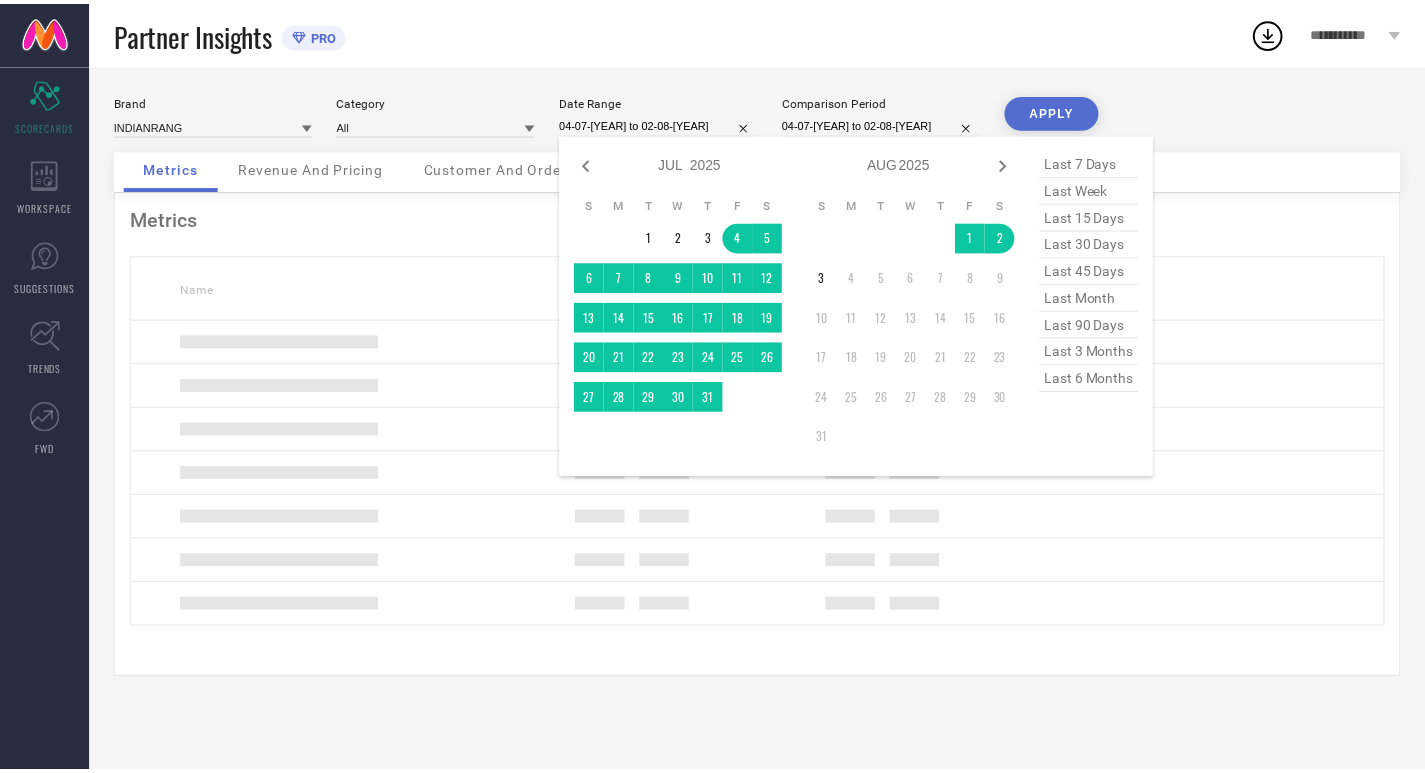 scroll, scrollTop: 0, scrollLeft: 0, axis: both 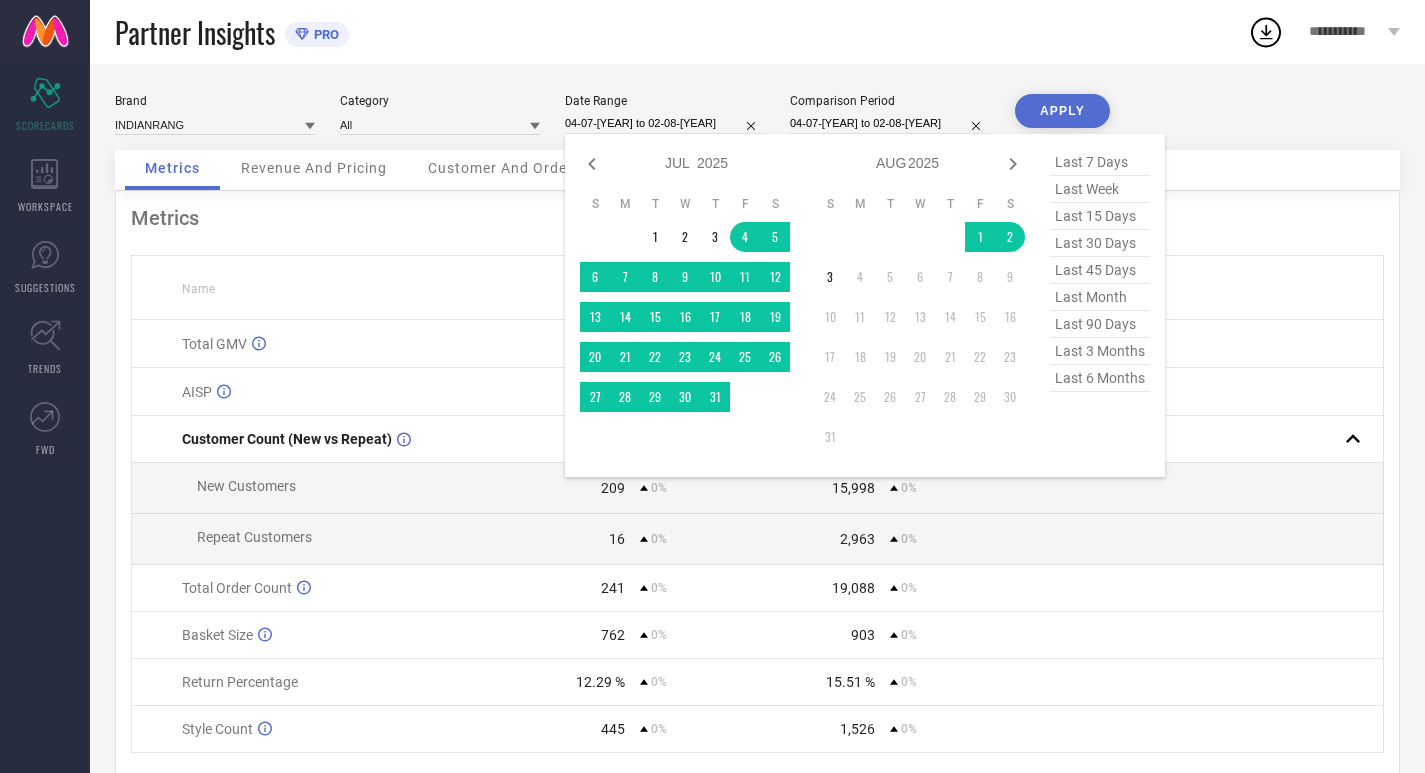 click on "last 30 days" at bounding box center [1100, 243] 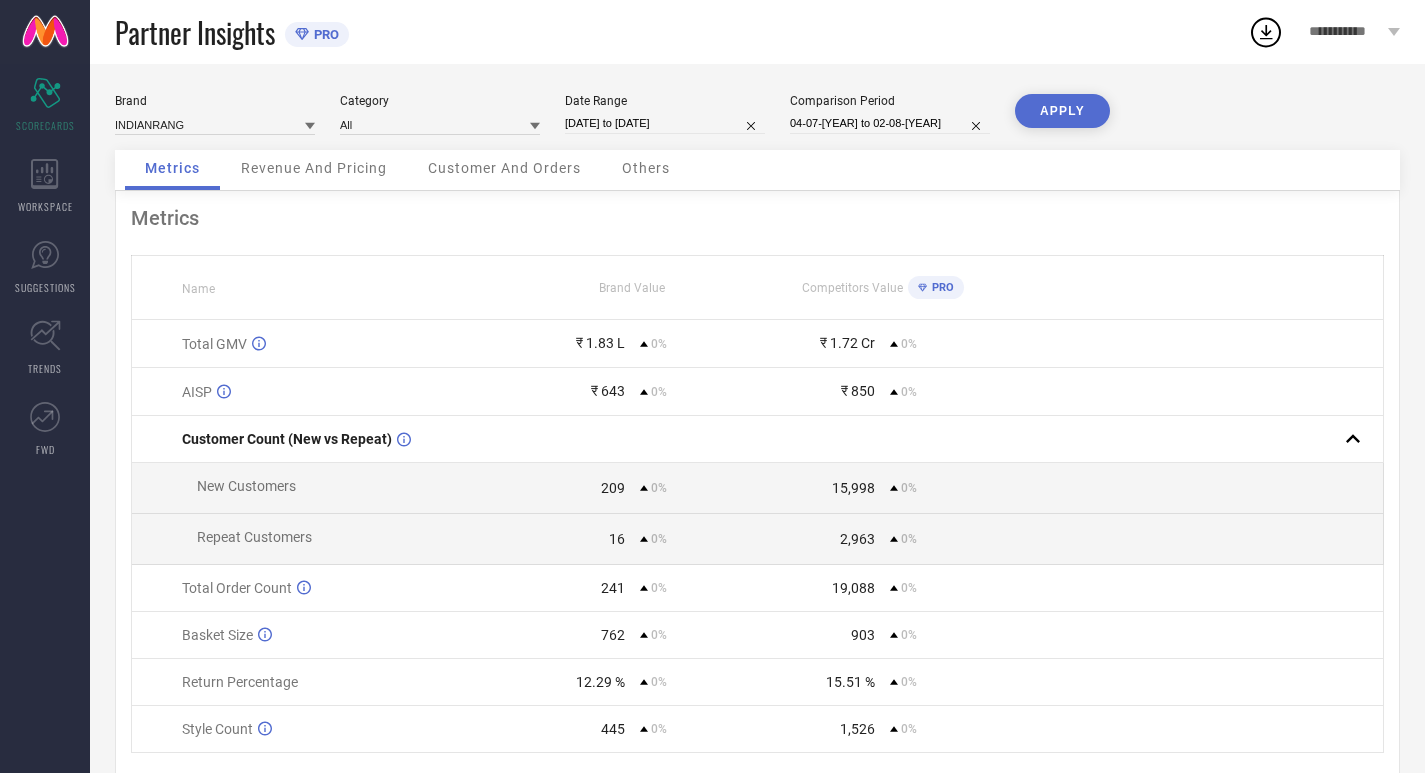 click on "APPLY" at bounding box center (1062, 111) 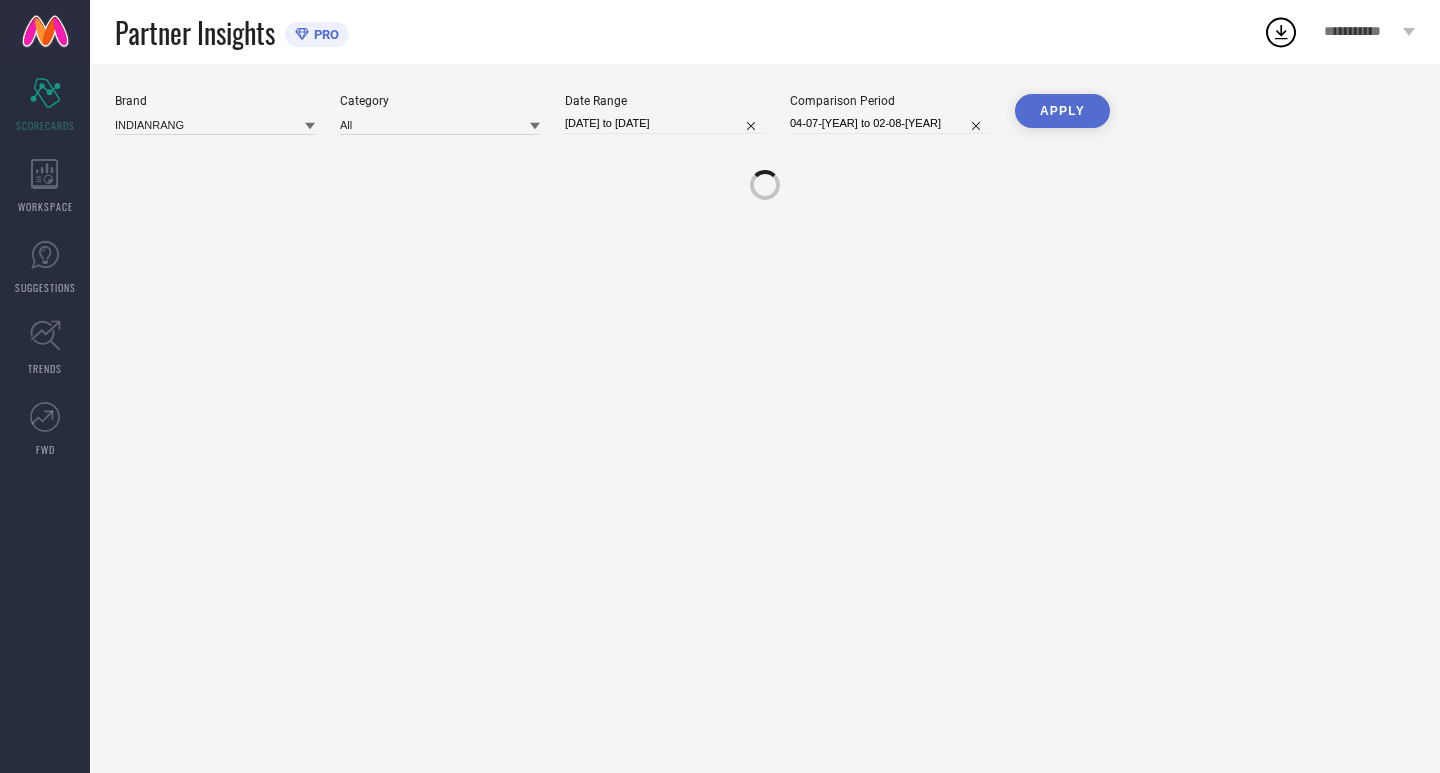 click on "04-07-[YEAR] to 02-08-[YEAR]" at bounding box center [890, 123] 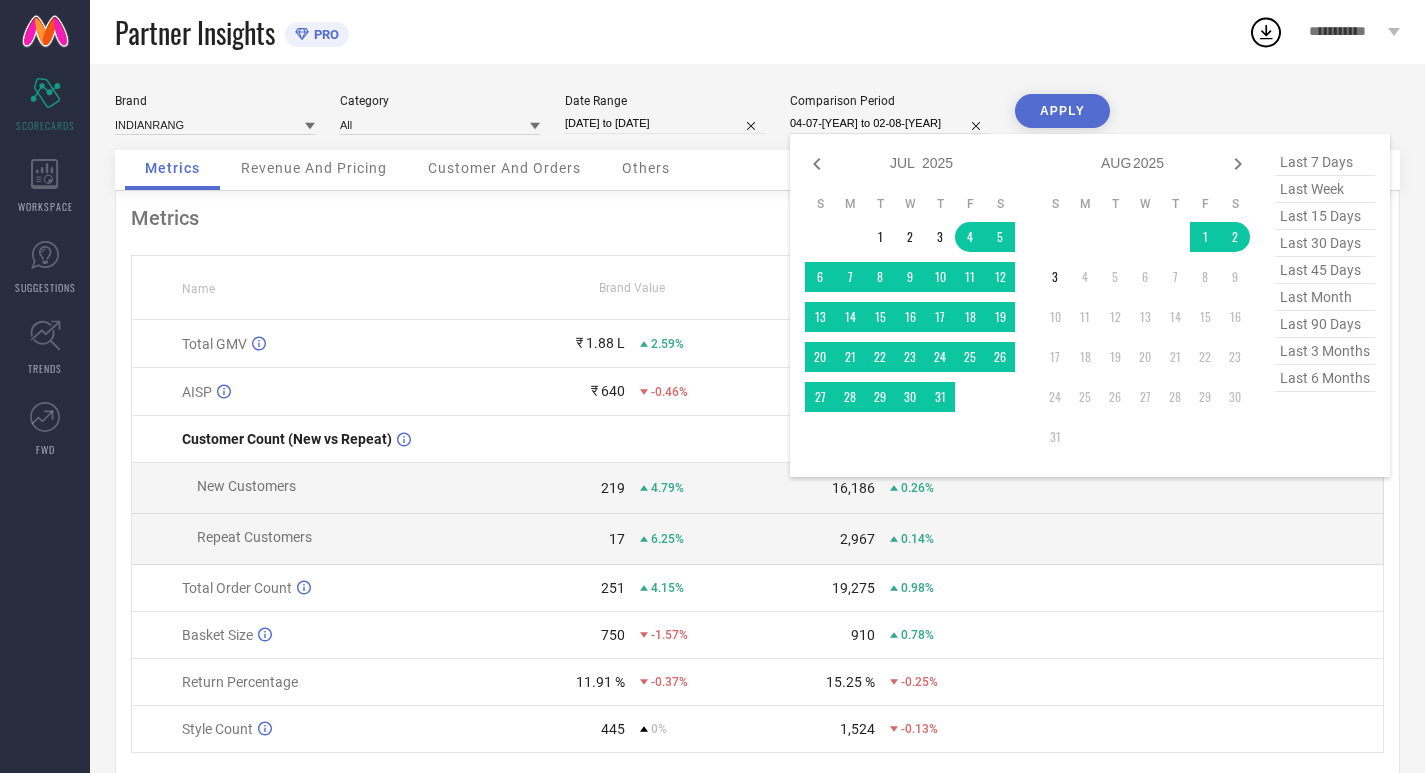 click on "last 30 days" at bounding box center [1325, 243] 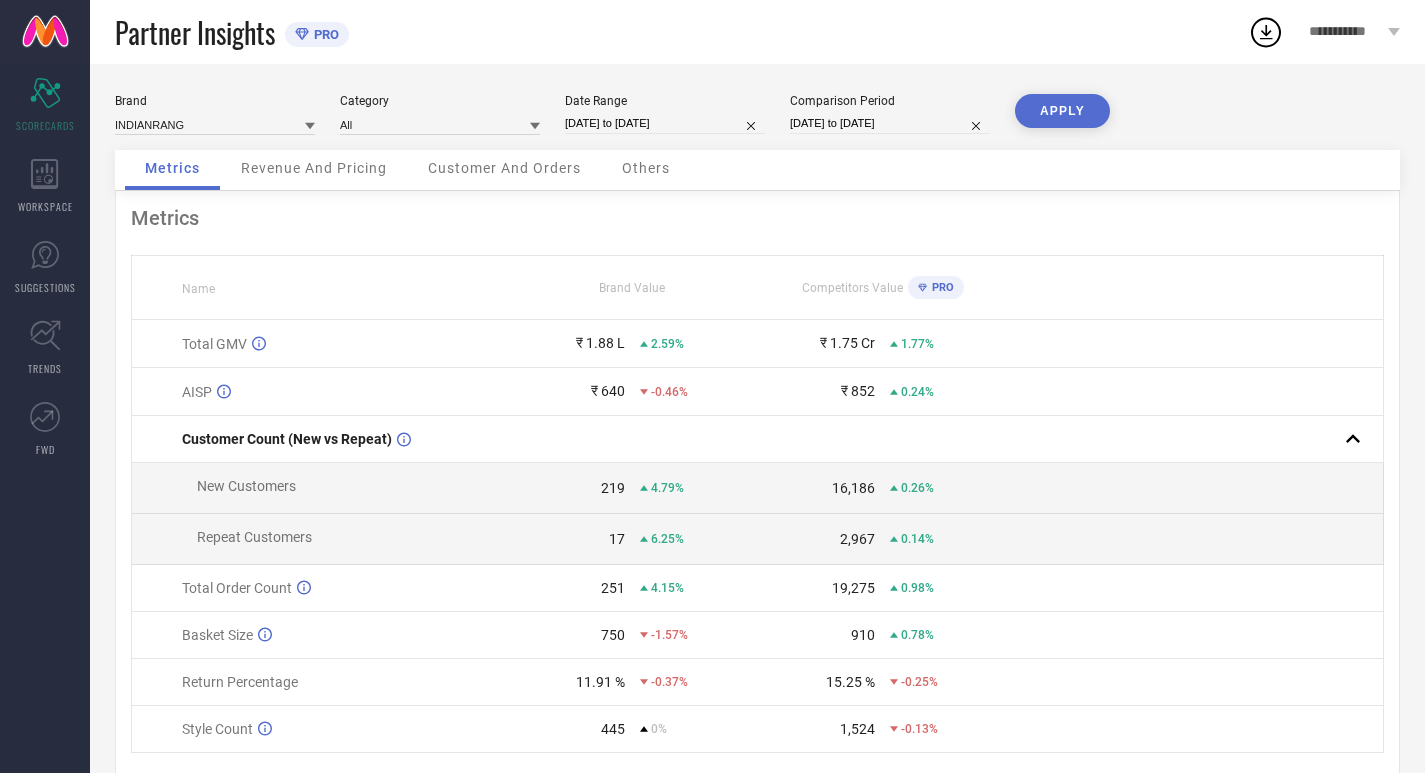 click on "APPLY" at bounding box center [1062, 111] 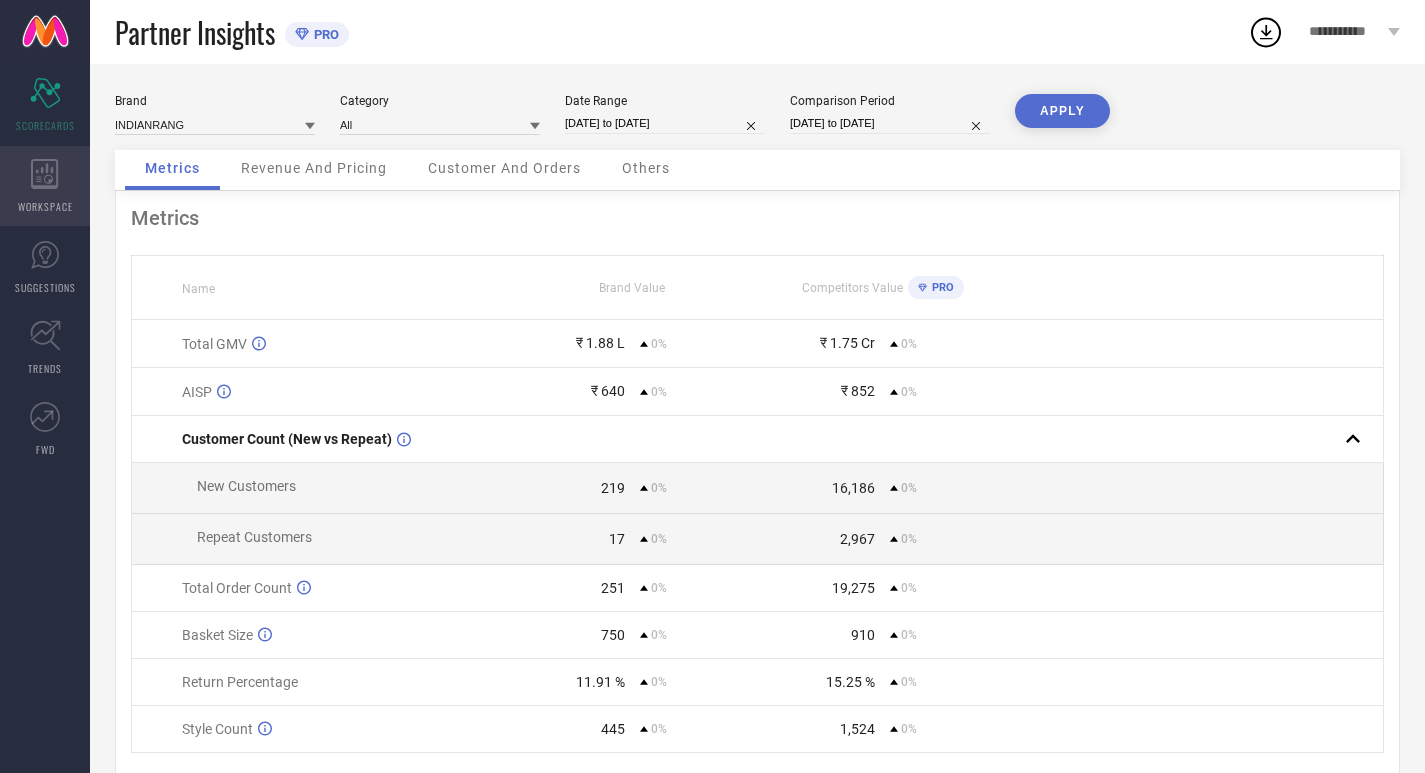 click on "WORKSPACE" at bounding box center [45, 186] 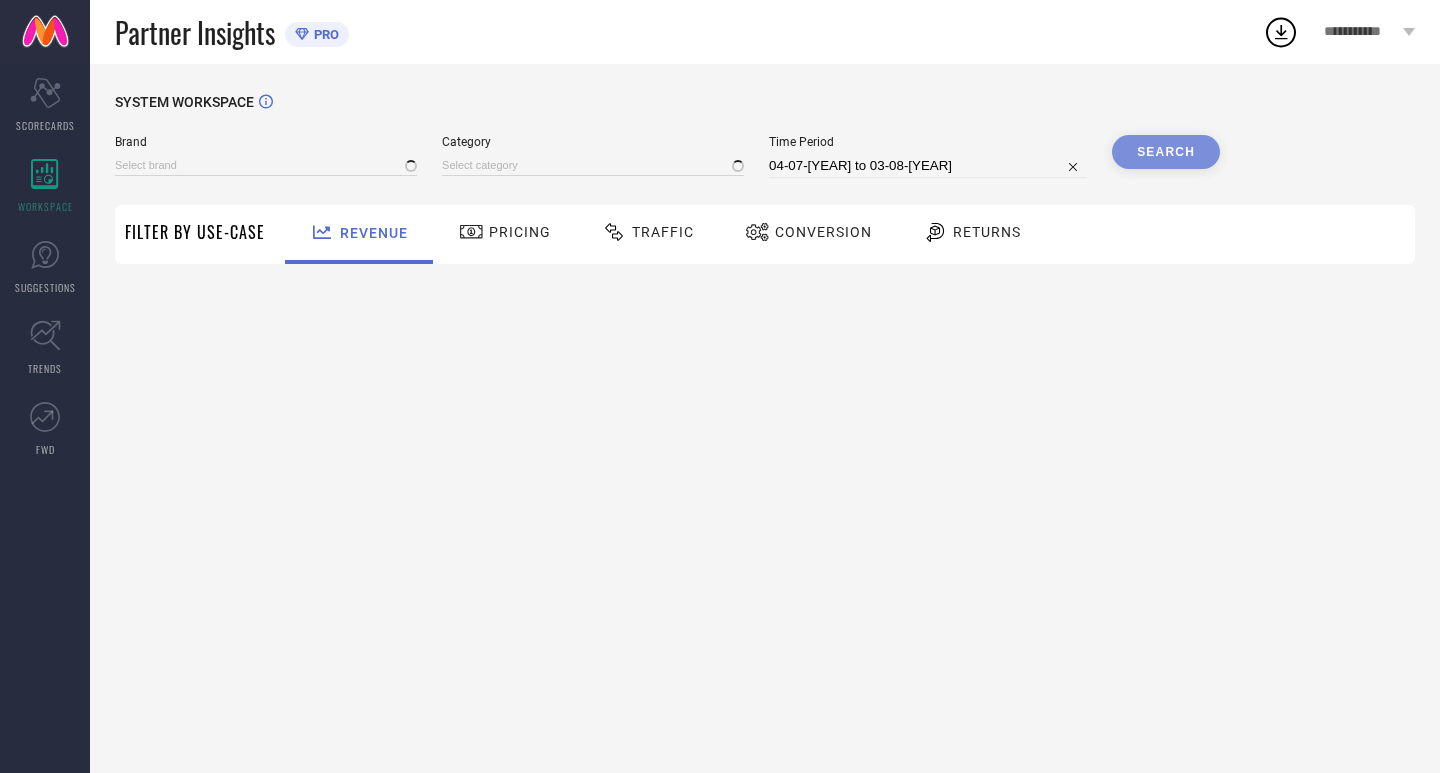 type on "INDIANRANG" 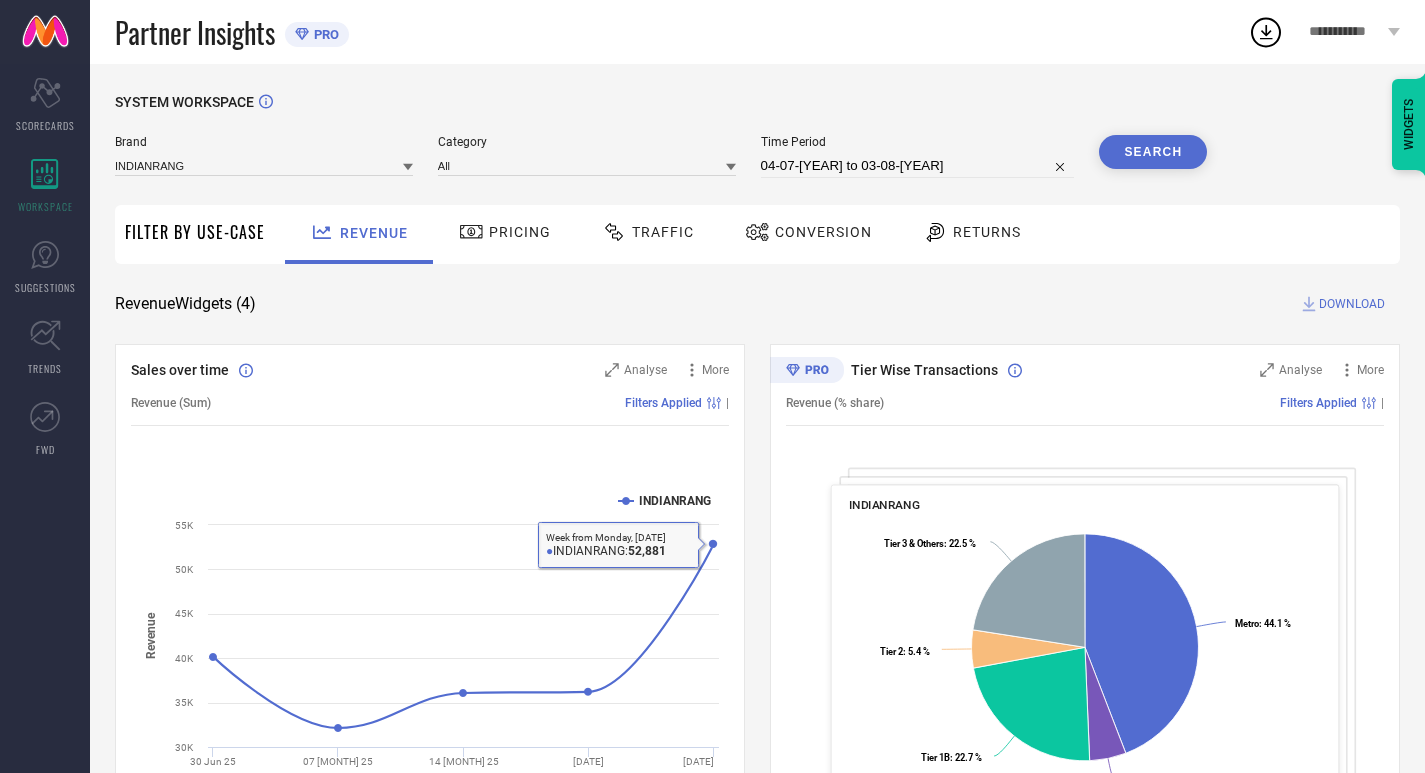 click on "Pricing" at bounding box center [505, 232] 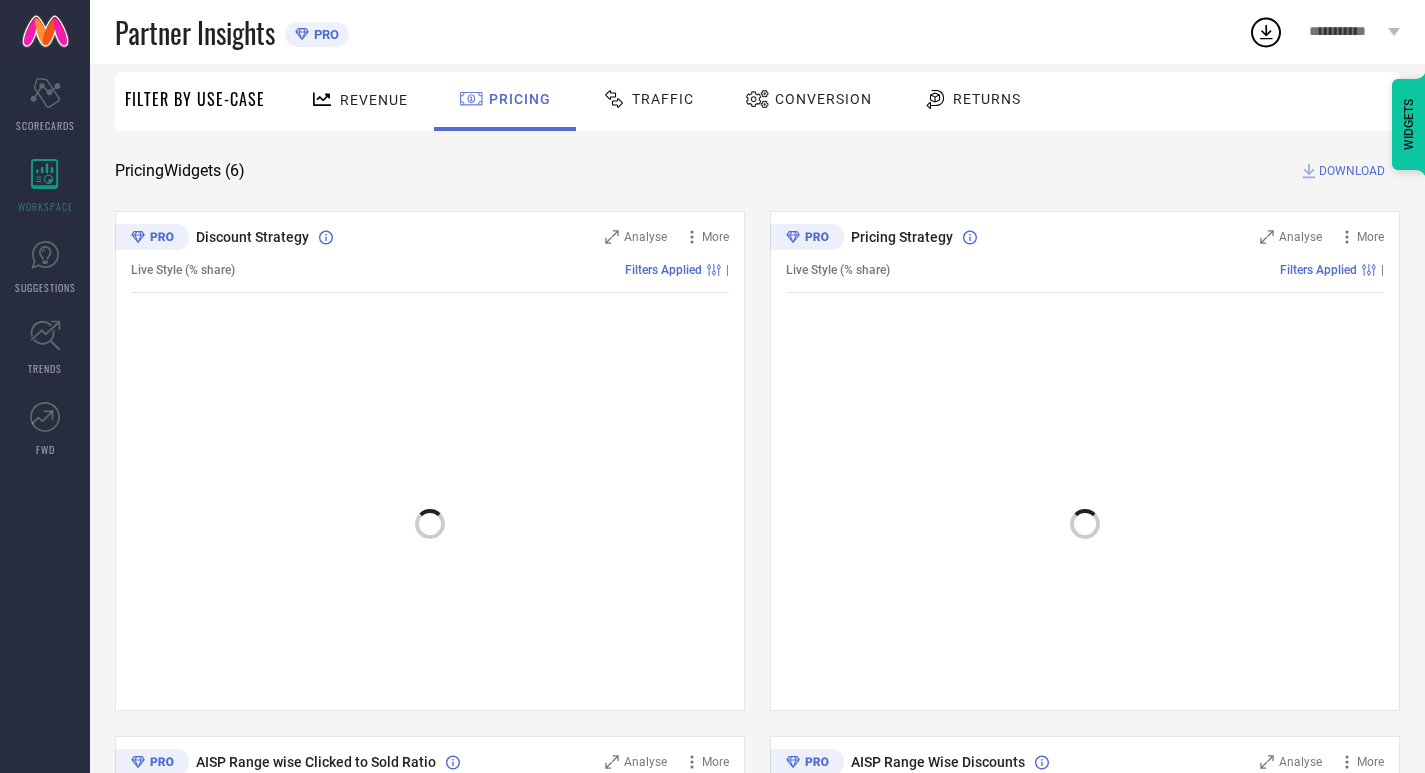 scroll, scrollTop: 144, scrollLeft: 0, axis: vertical 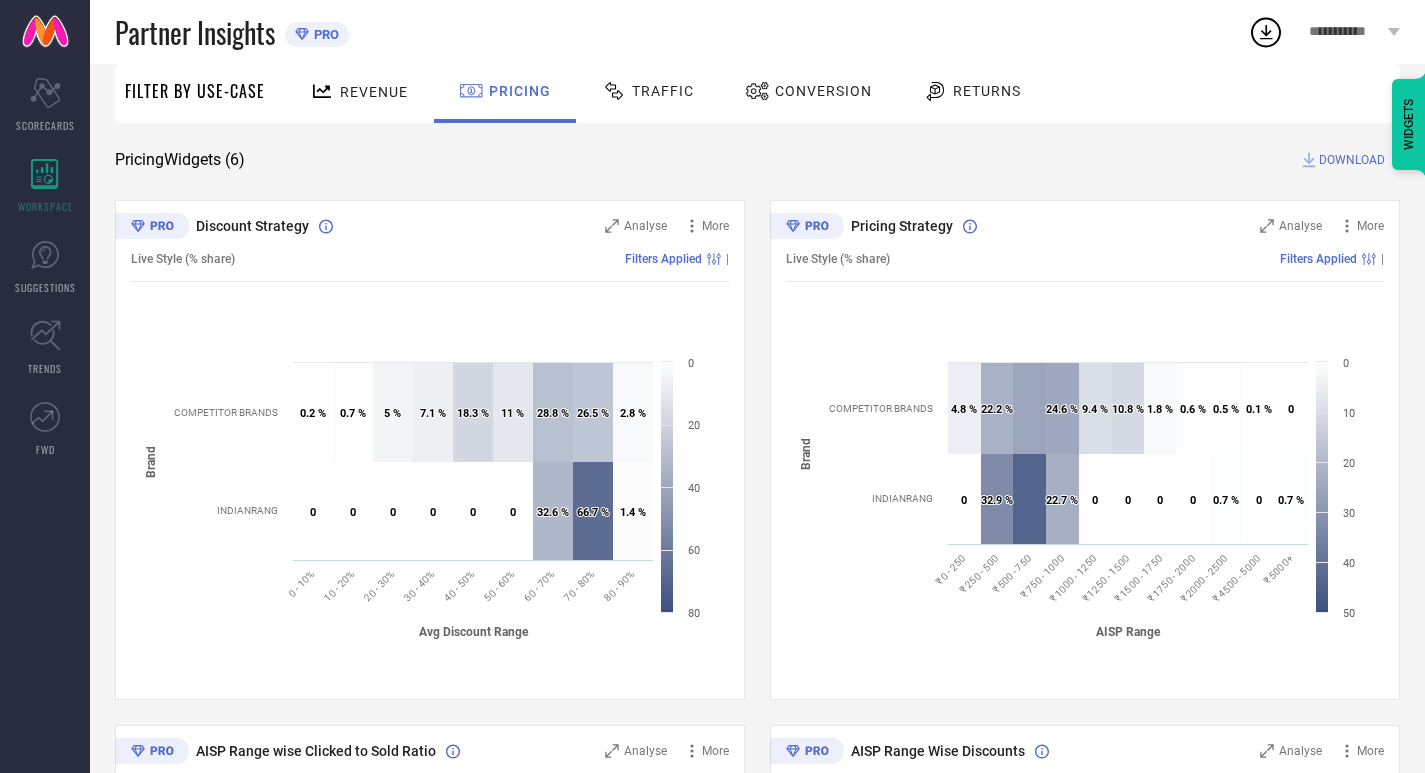 click on "Conversion" at bounding box center [823, 91] 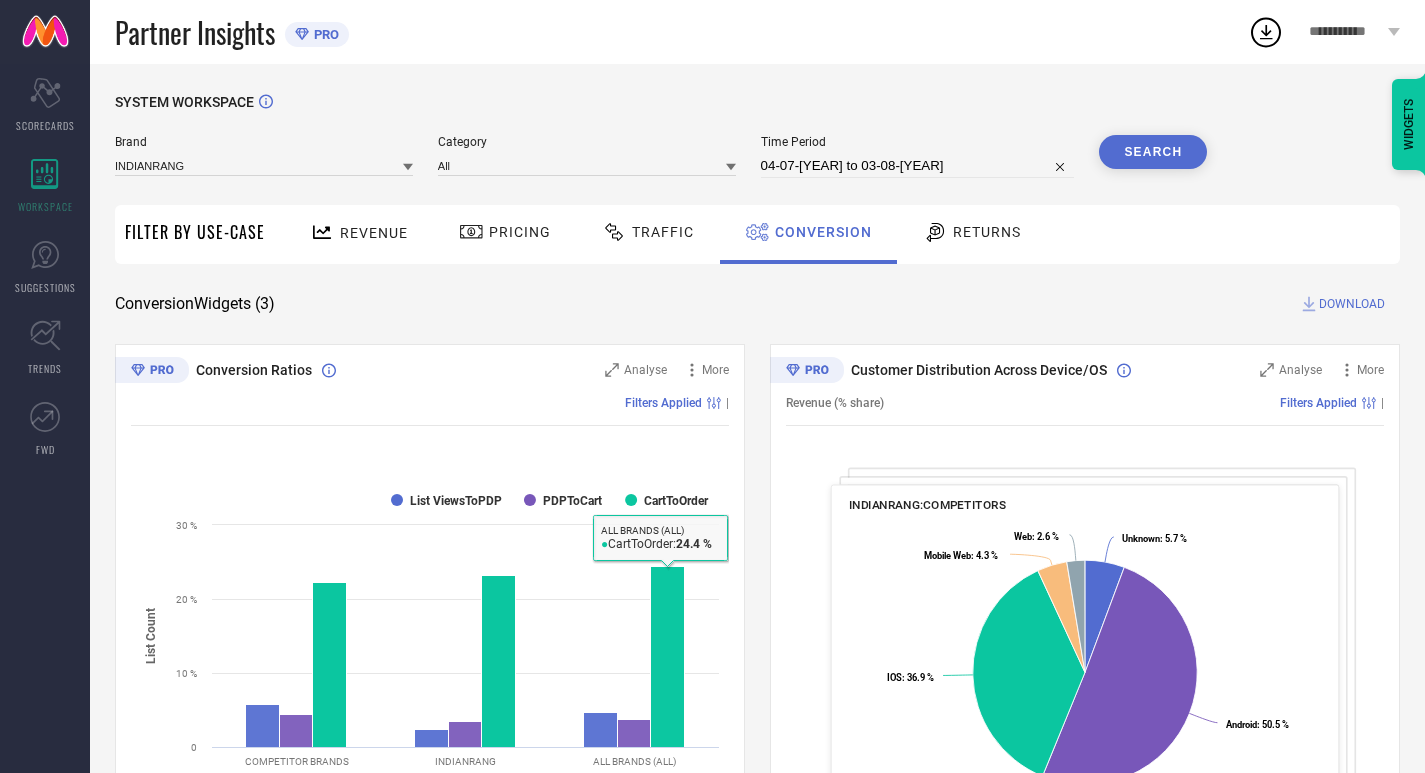 click on "Traffic" at bounding box center [663, 232] 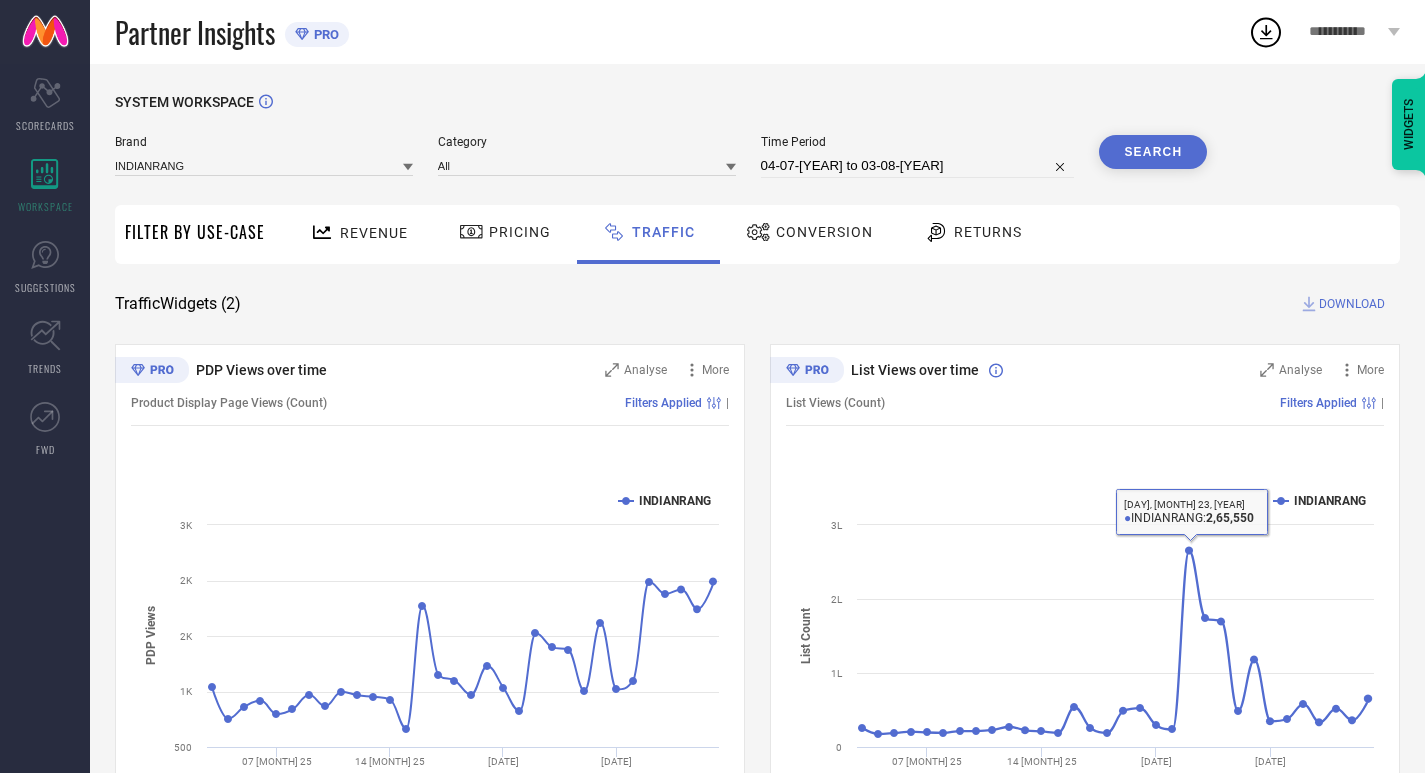 click on "Conversion" at bounding box center (809, 232) 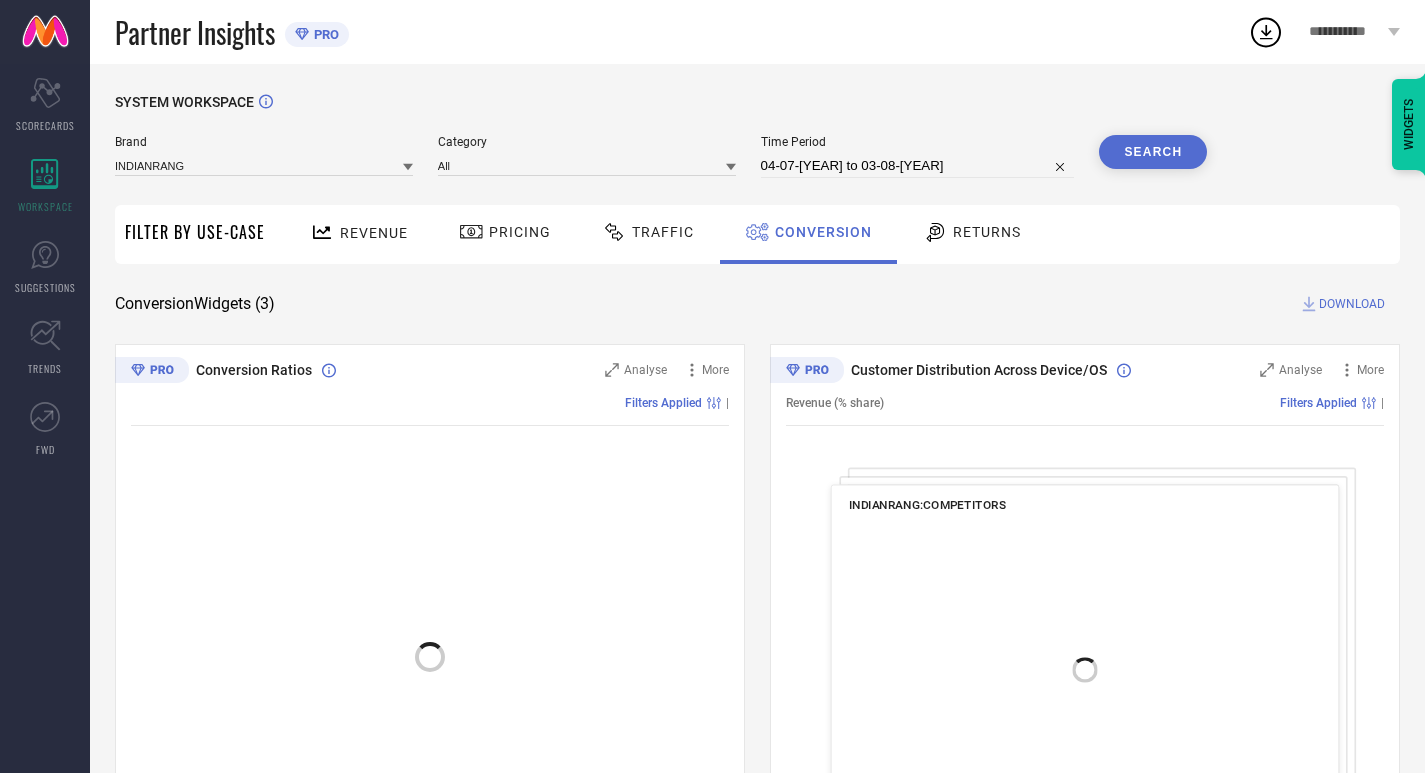 scroll, scrollTop: 165, scrollLeft: 0, axis: vertical 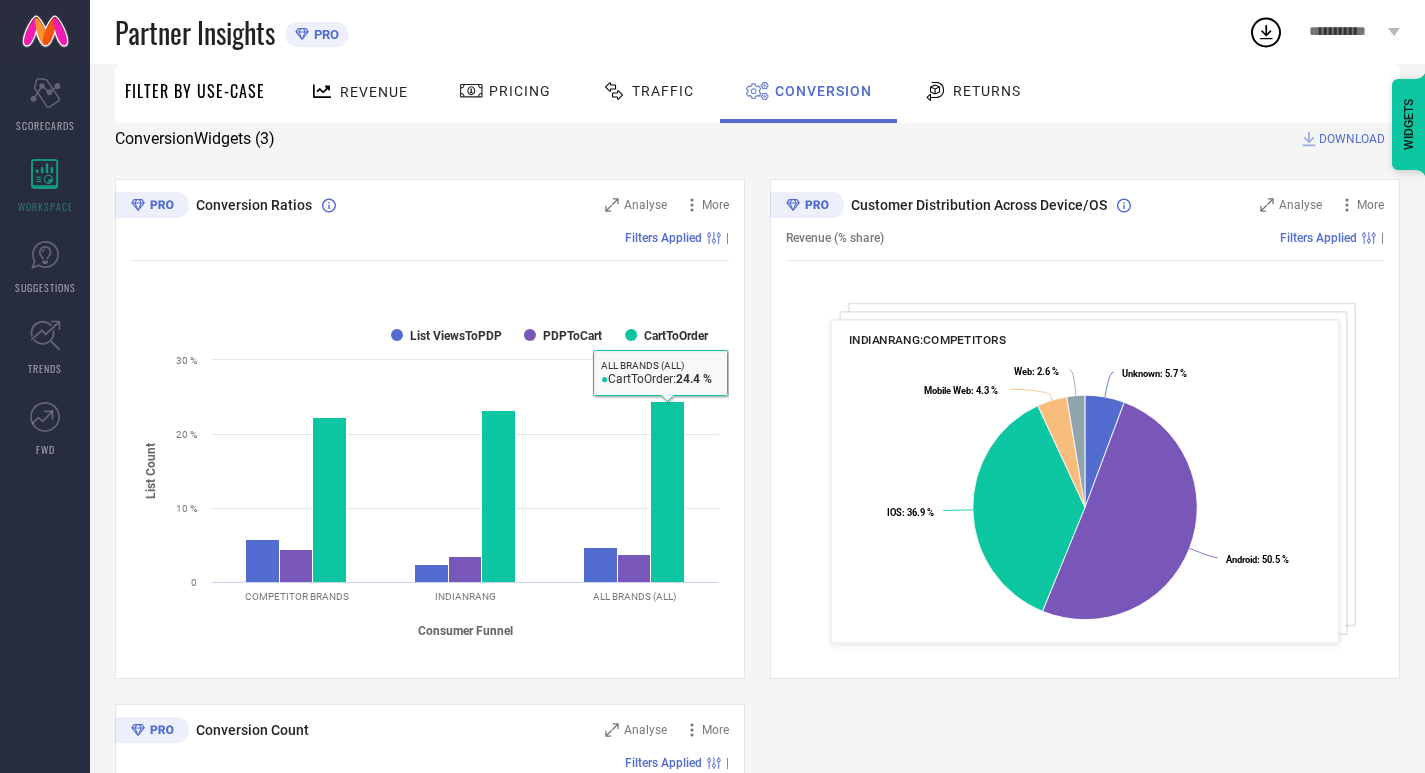 click on "Conversion" at bounding box center [808, 93] 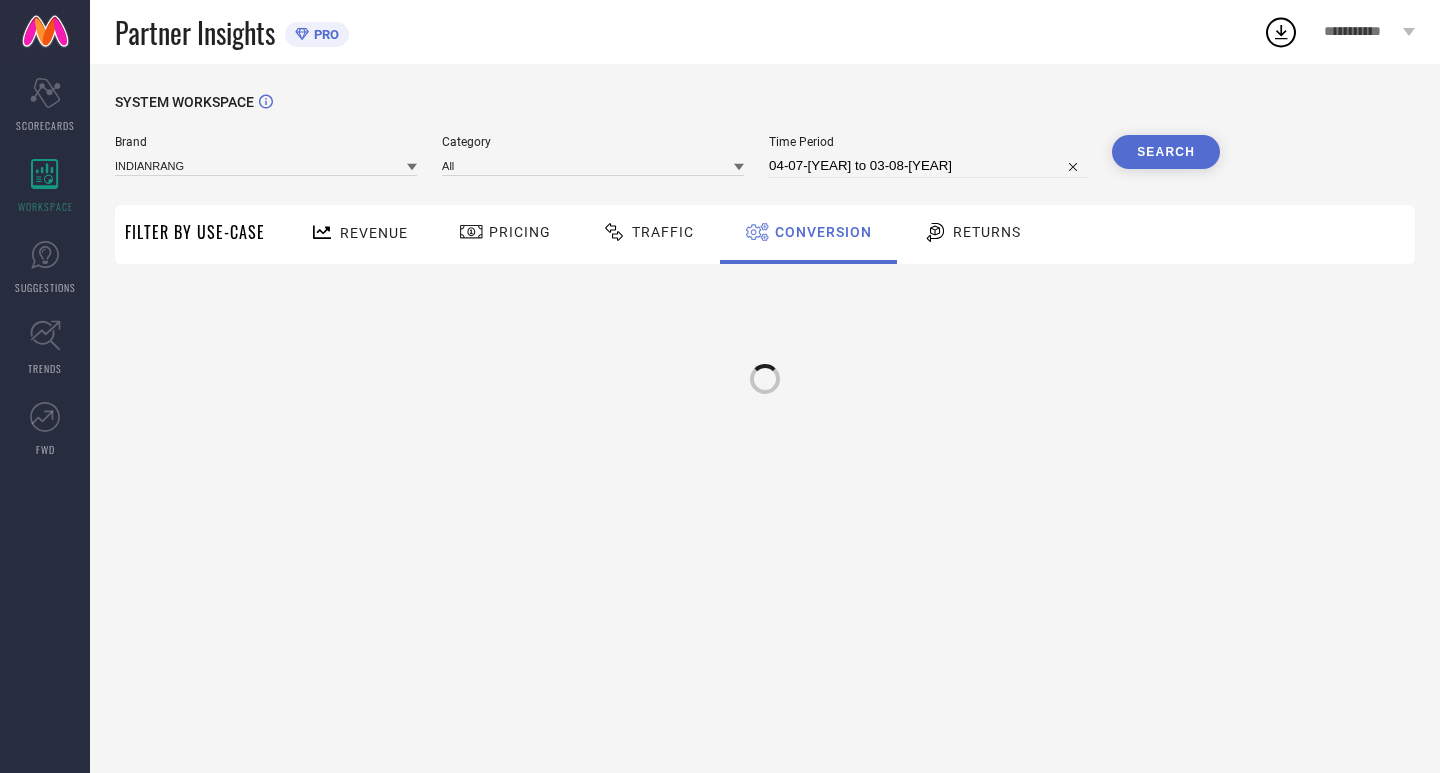 click on "SYSTEM WORKSPACE Brand INDIANRANG Category All Time Period 04-07-[YEAR] to 03-08-[YEAR] Search Filter By Use-Case Revenue Pricing Traffic Conversion Returns" at bounding box center [765, 418] 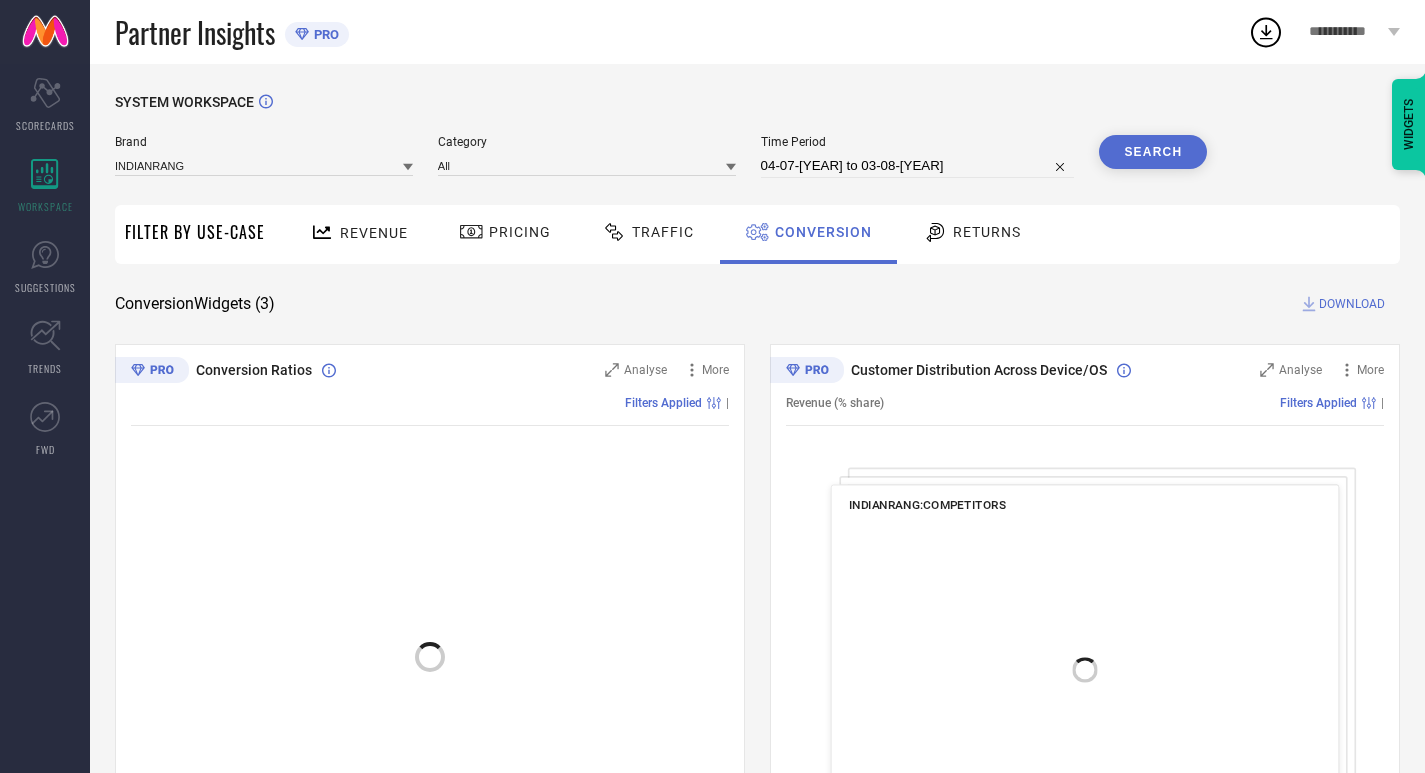 click on "Returns" at bounding box center (972, 232) 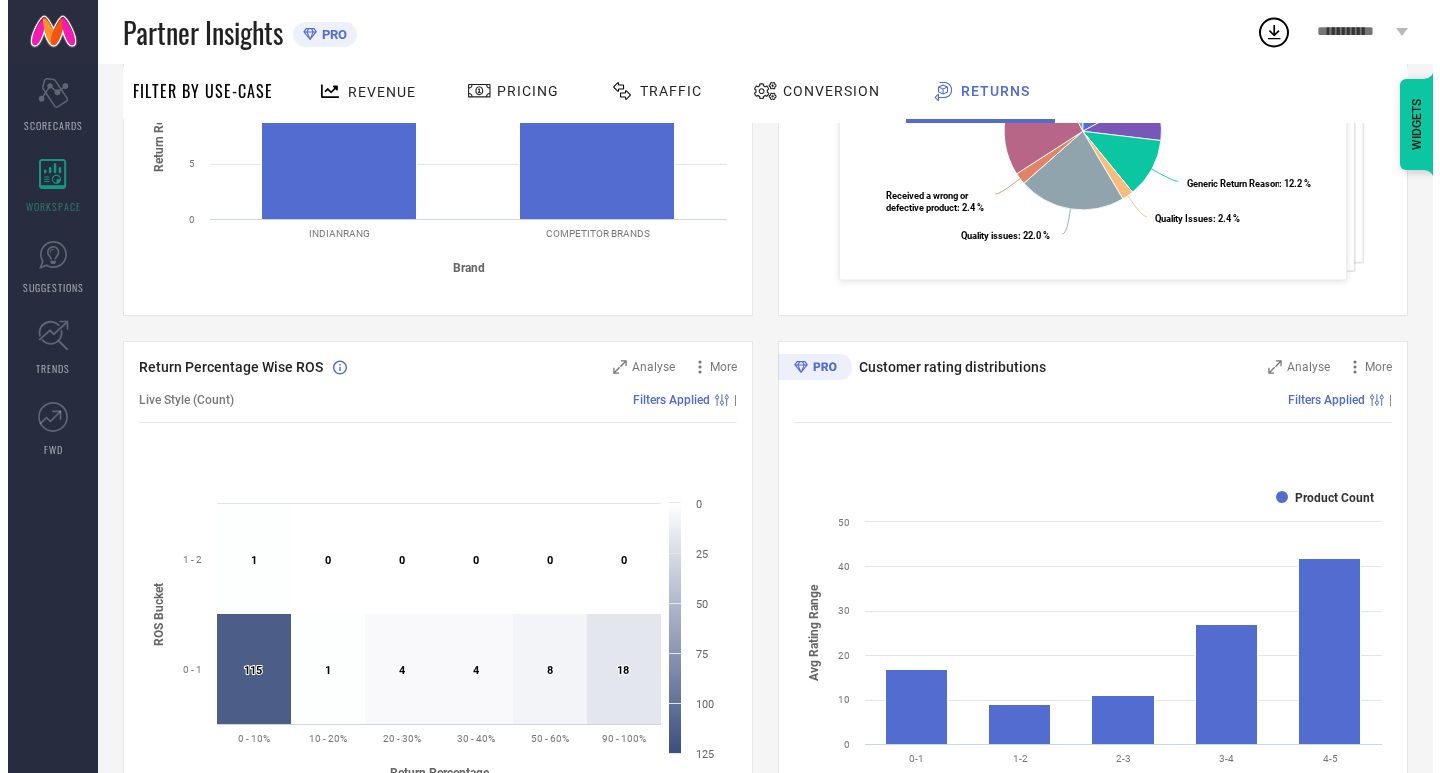 scroll, scrollTop: 569, scrollLeft: 0, axis: vertical 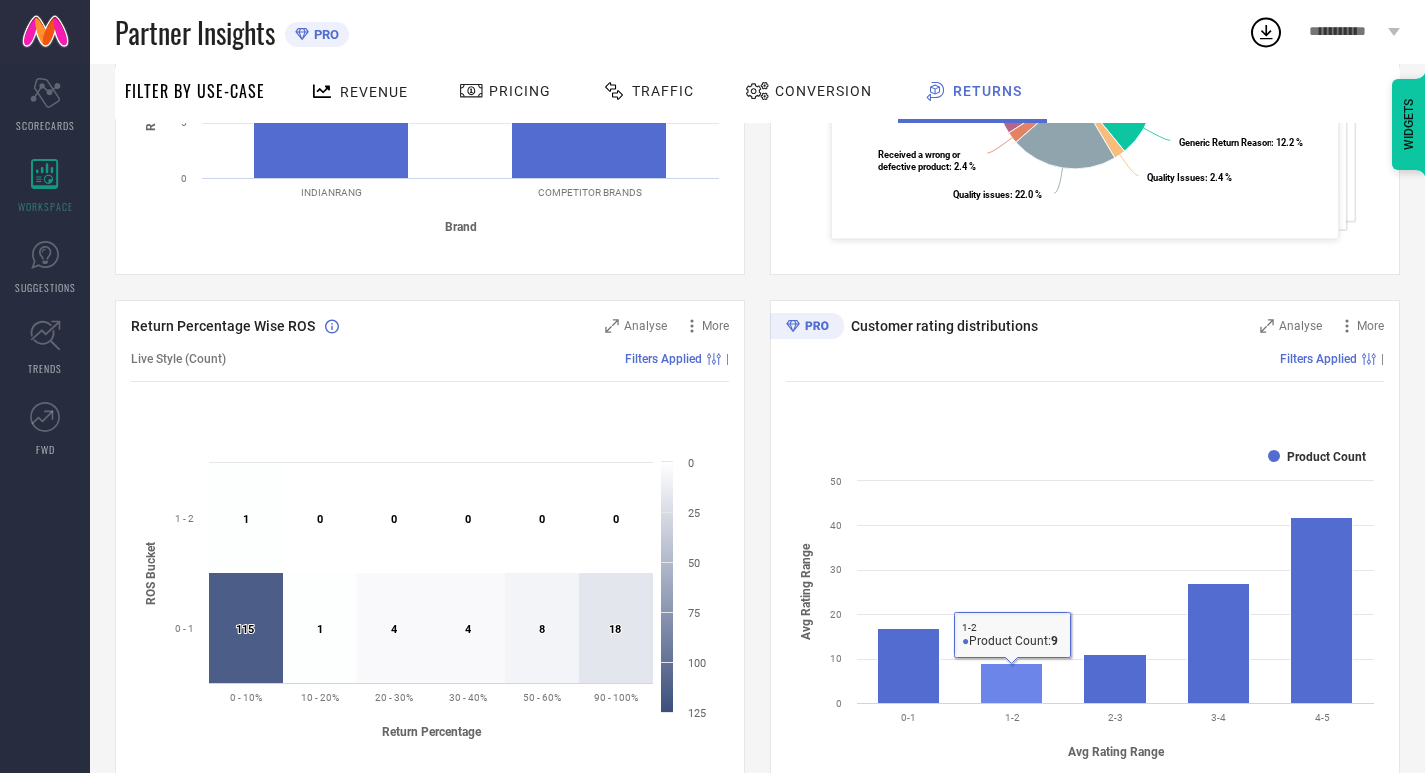 drag, startPoint x: 1008, startPoint y: 682, endPoint x: 927, endPoint y: 670, distance: 81.88406 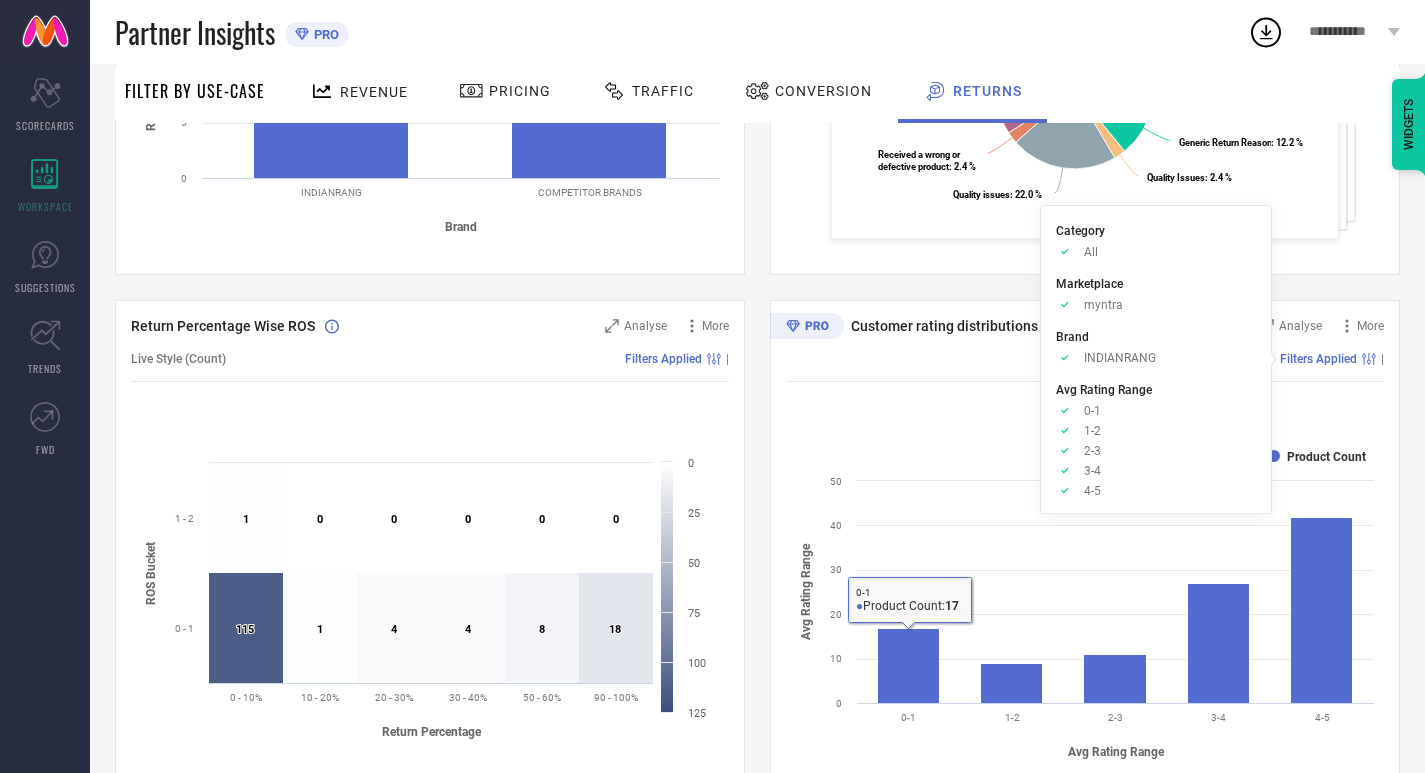 click on "Customer rating distributions Analyse More Filters Applied |  Created with Highcharts 9.3.3 Avg Rating Range Avg Rating Range Product Count 0-1 1-2 2-3 3-4 4-5 0 10 20 30 40 50 0-1 ●  Product Count:  17" at bounding box center (1085, 550) 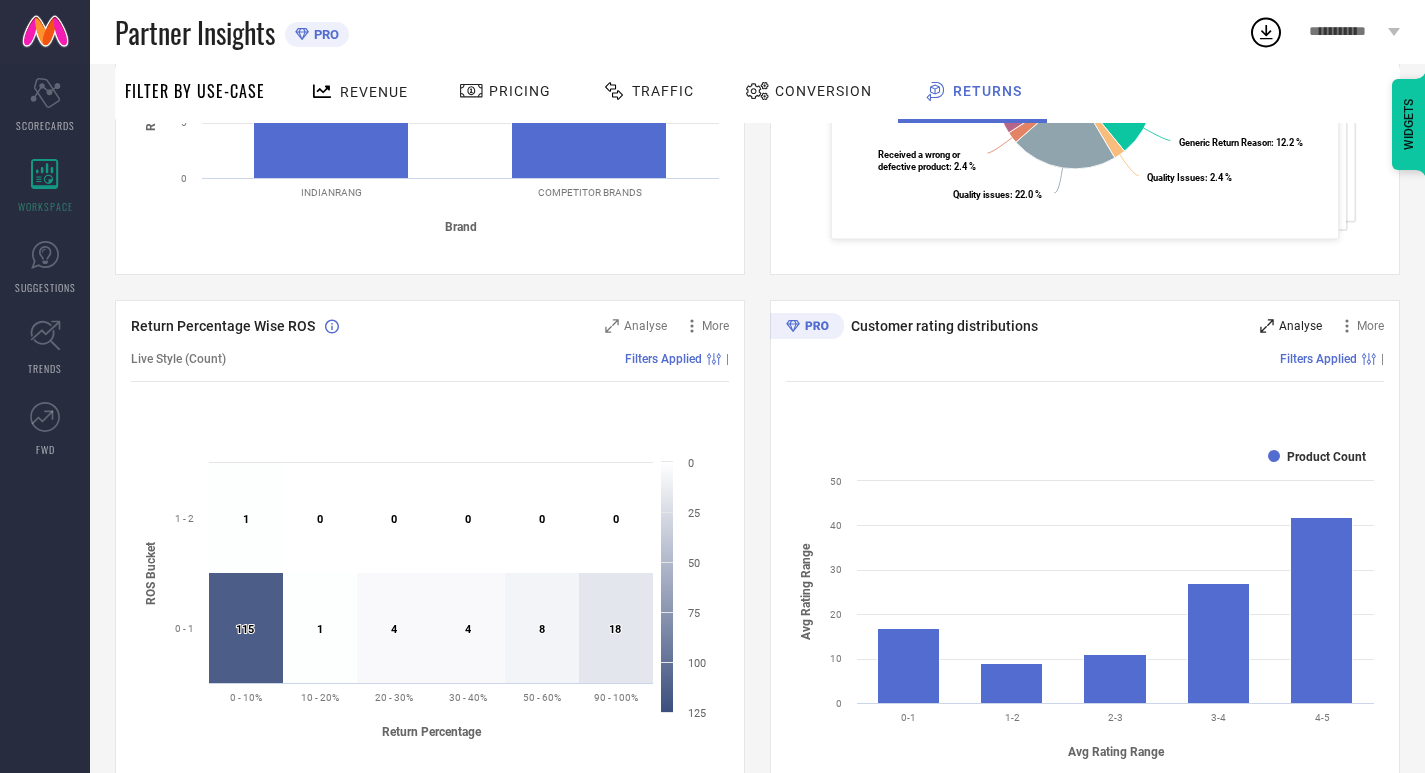 click on "Analyse" at bounding box center (1291, 326) 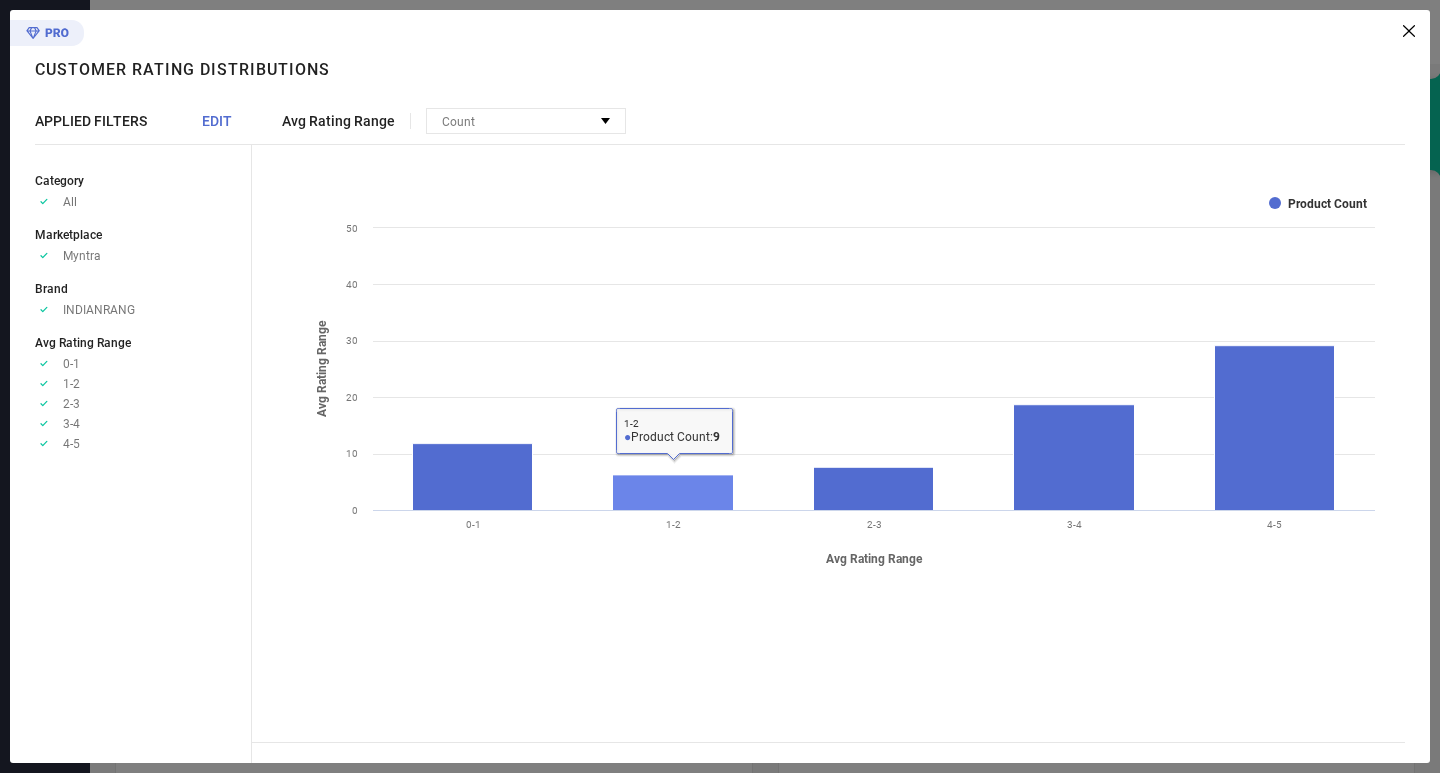 click 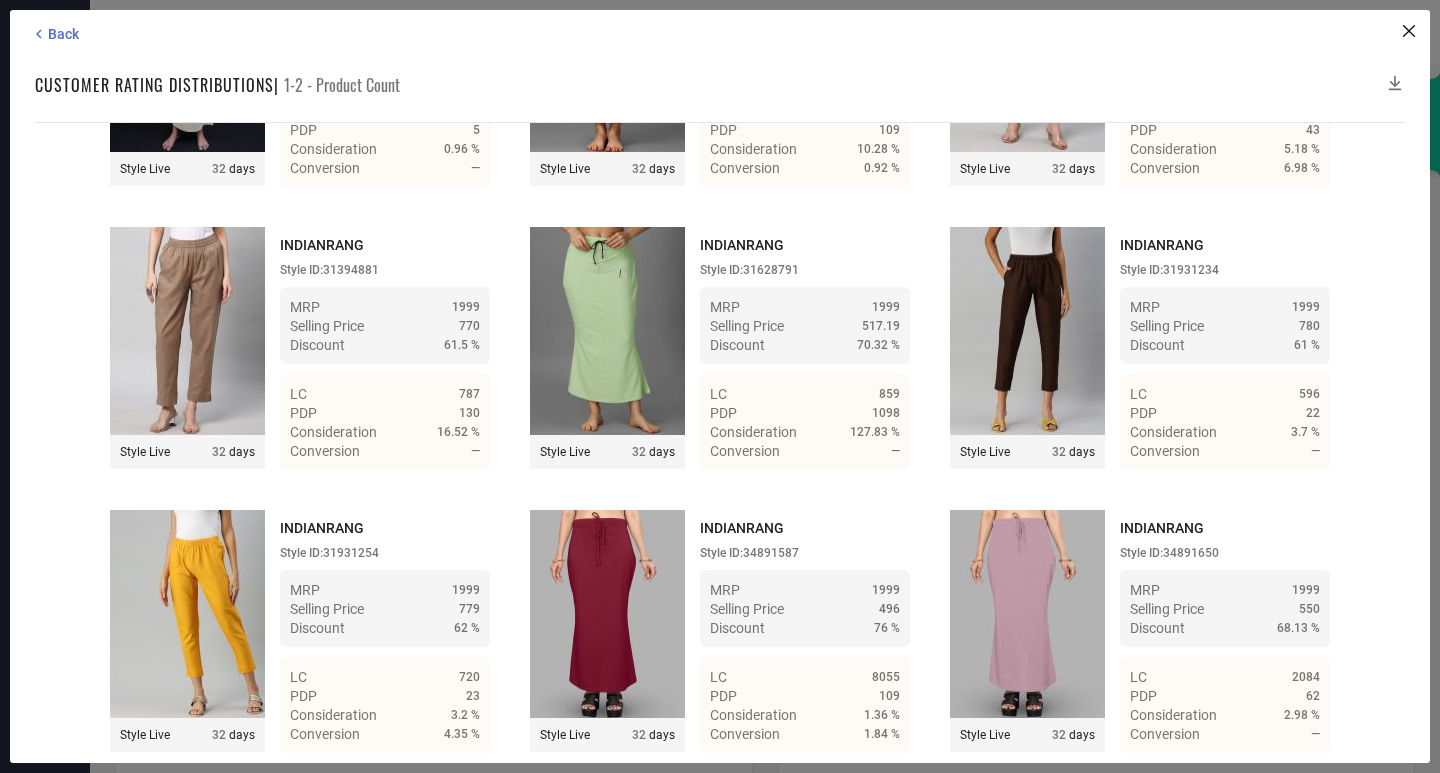 scroll, scrollTop: 555, scrollLeft: 0, axis: vertical 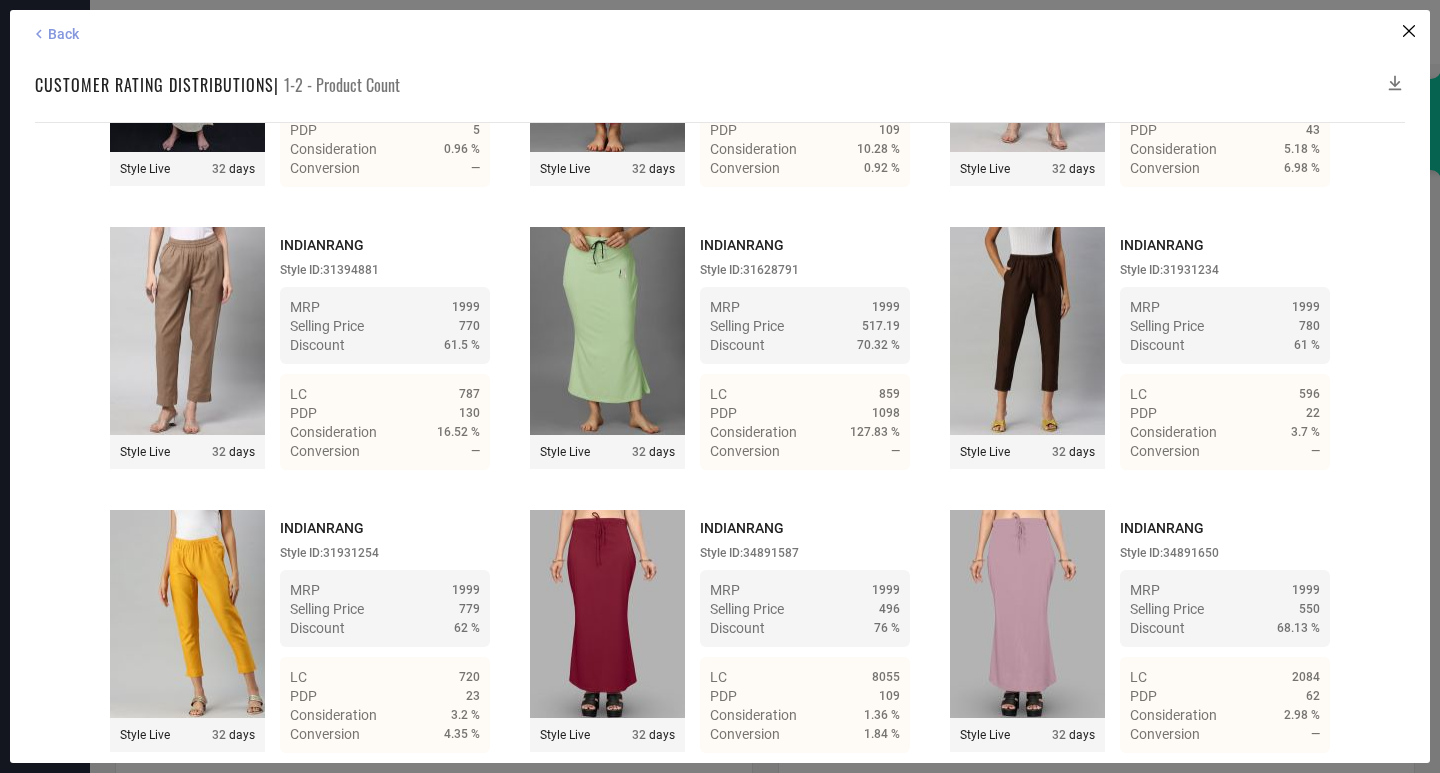click on "Back" at bounding box center [63, 34] 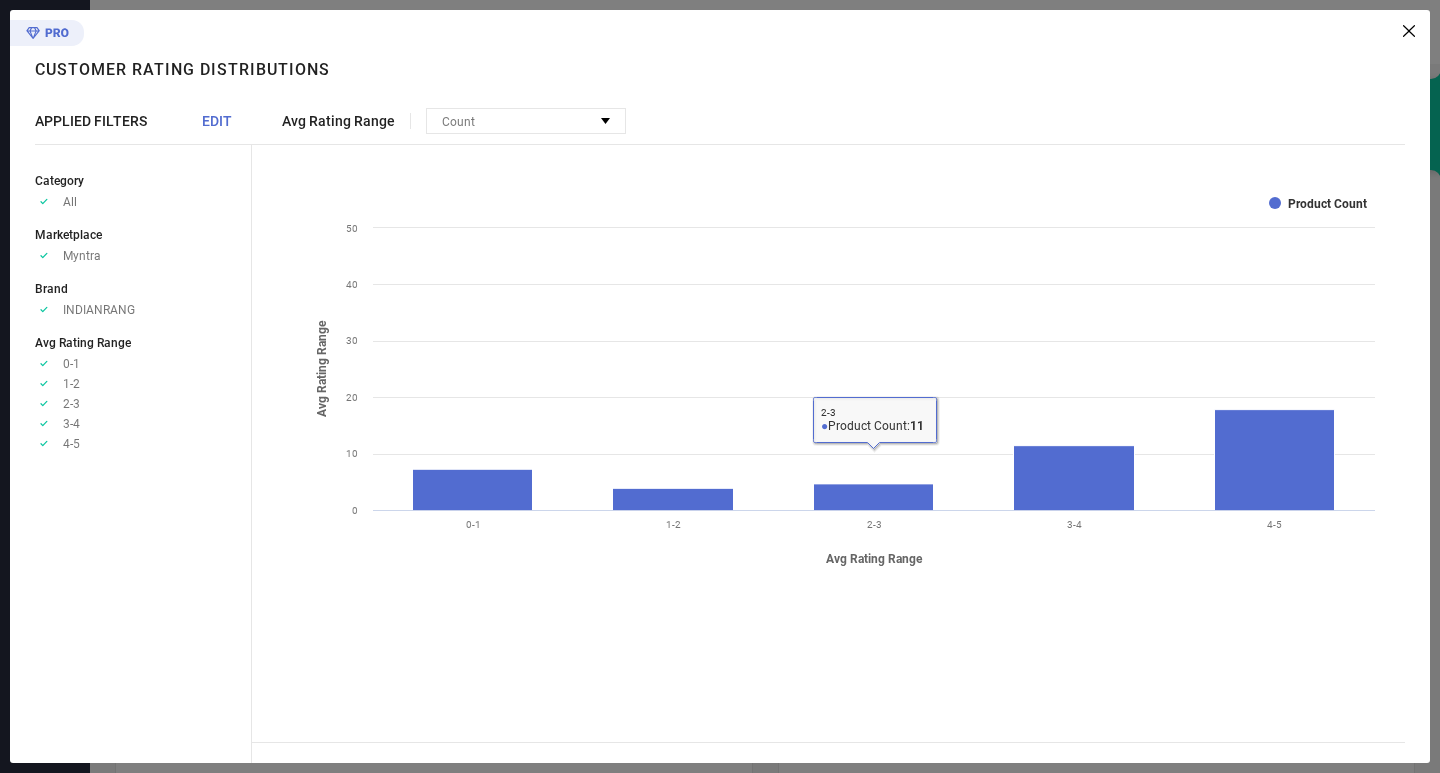 click 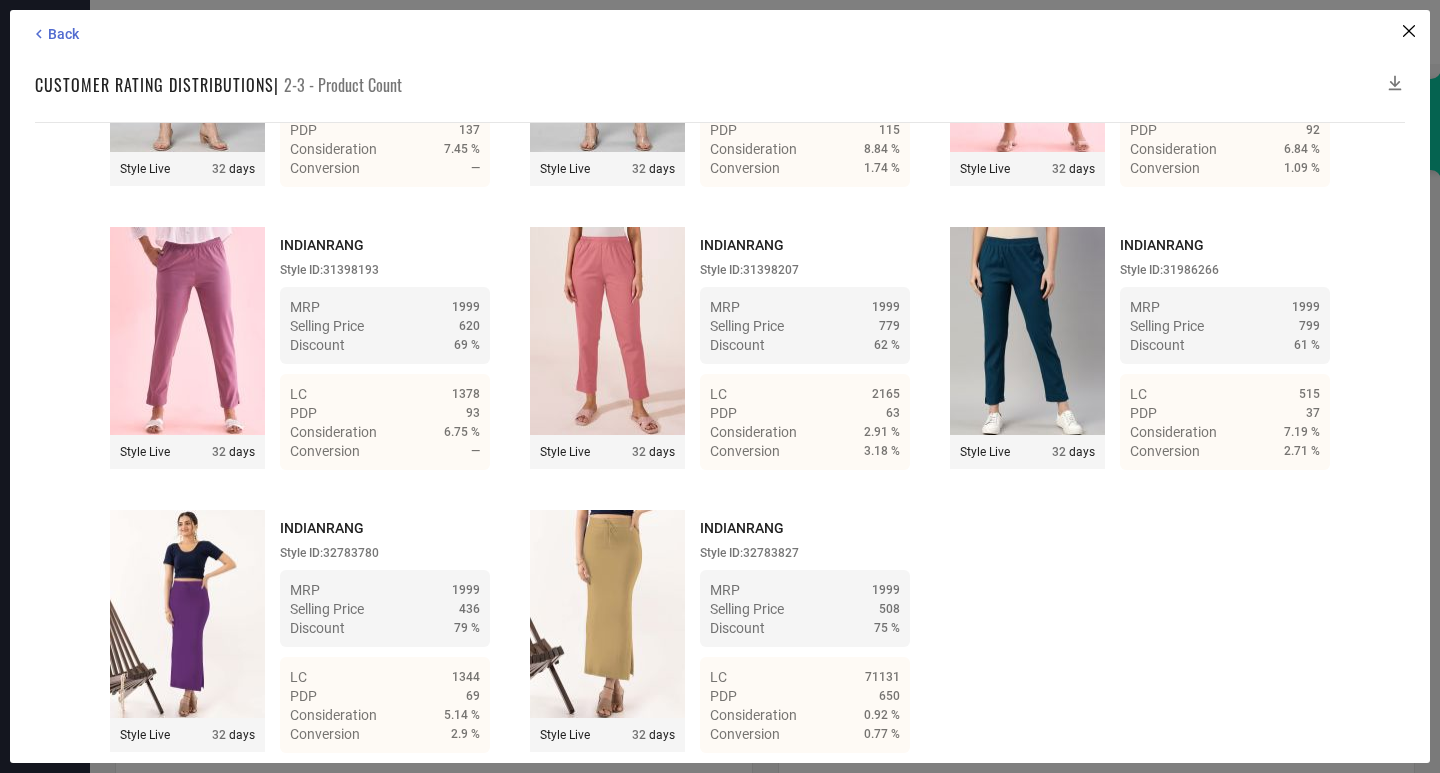 scroll, scrollTop: 1120, scrollLeft: 0, axis: vertical 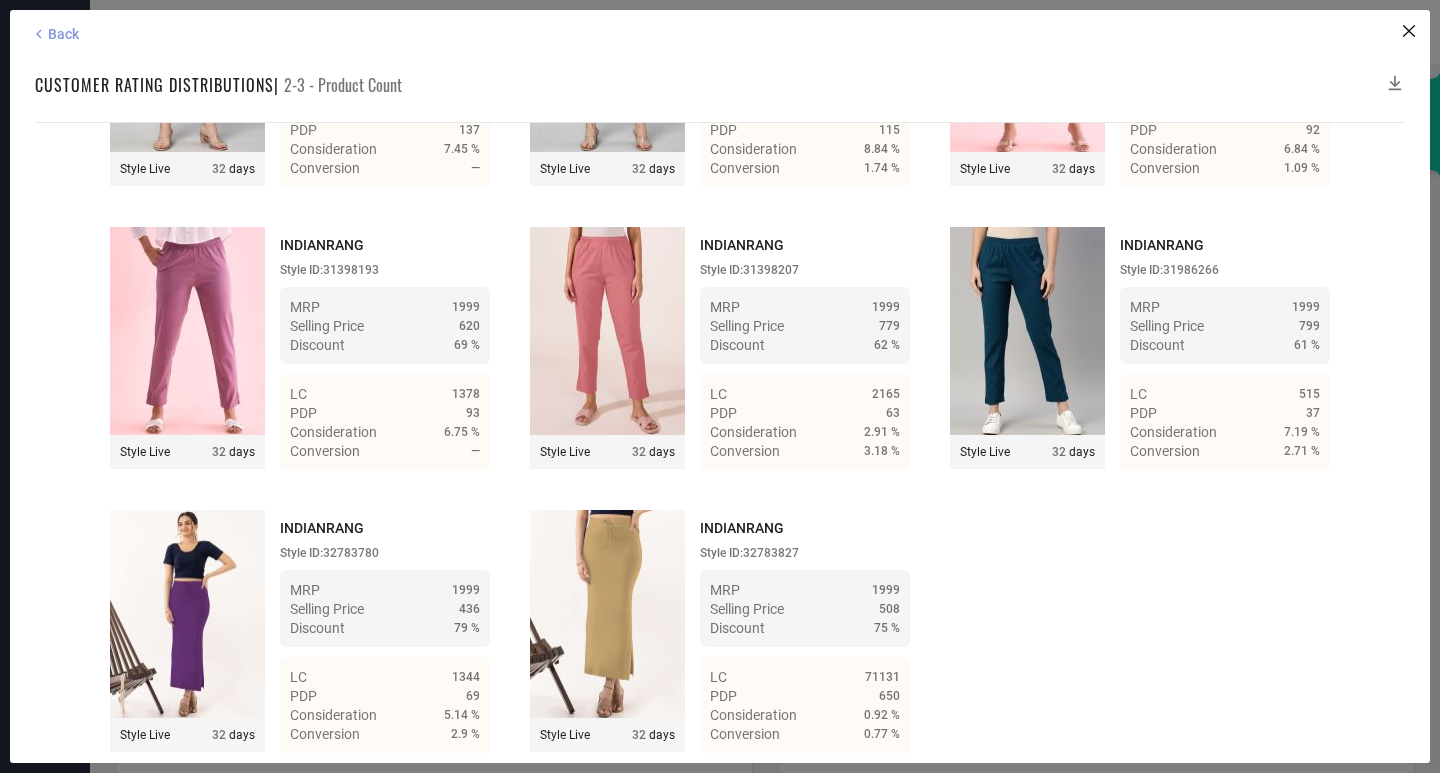 click on "Back" at bounding box center (63, 34) 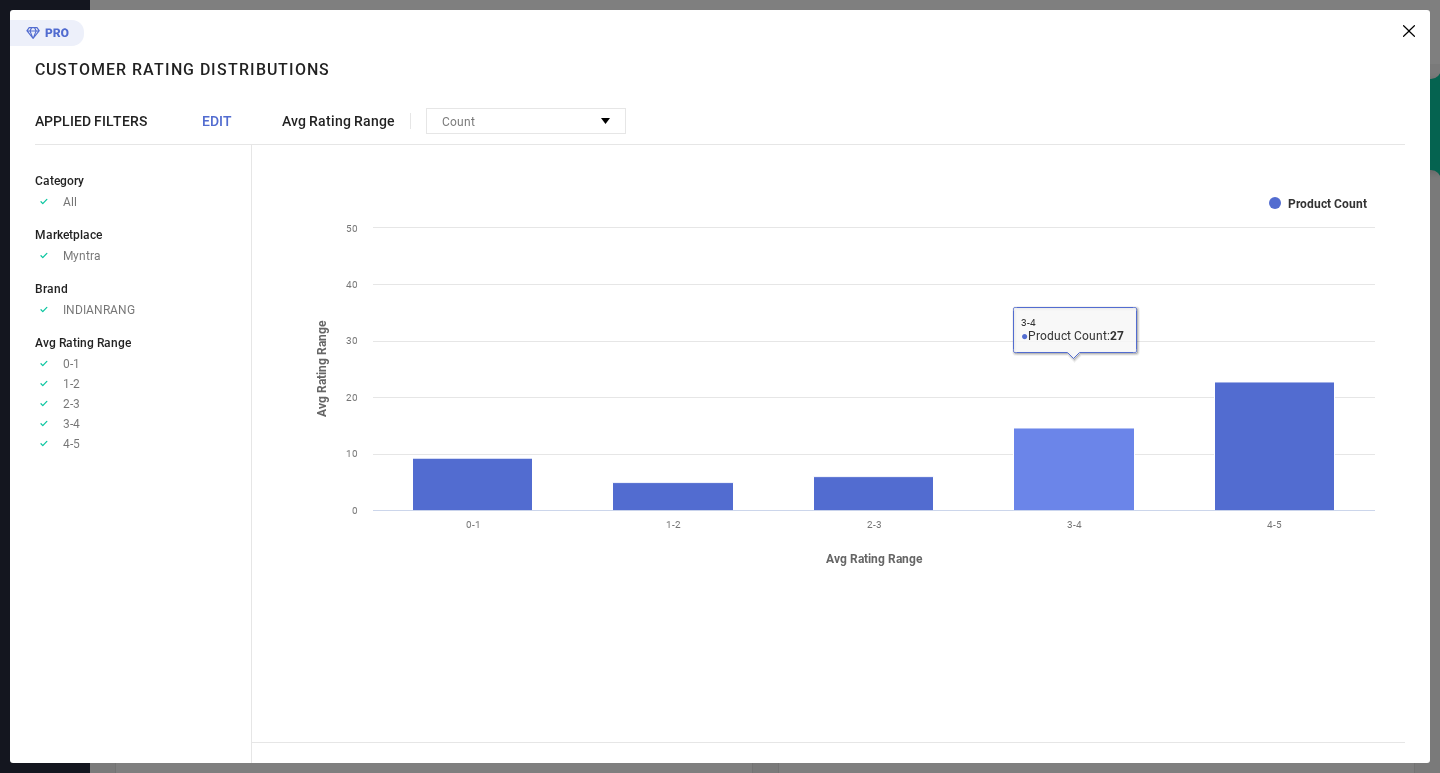 click 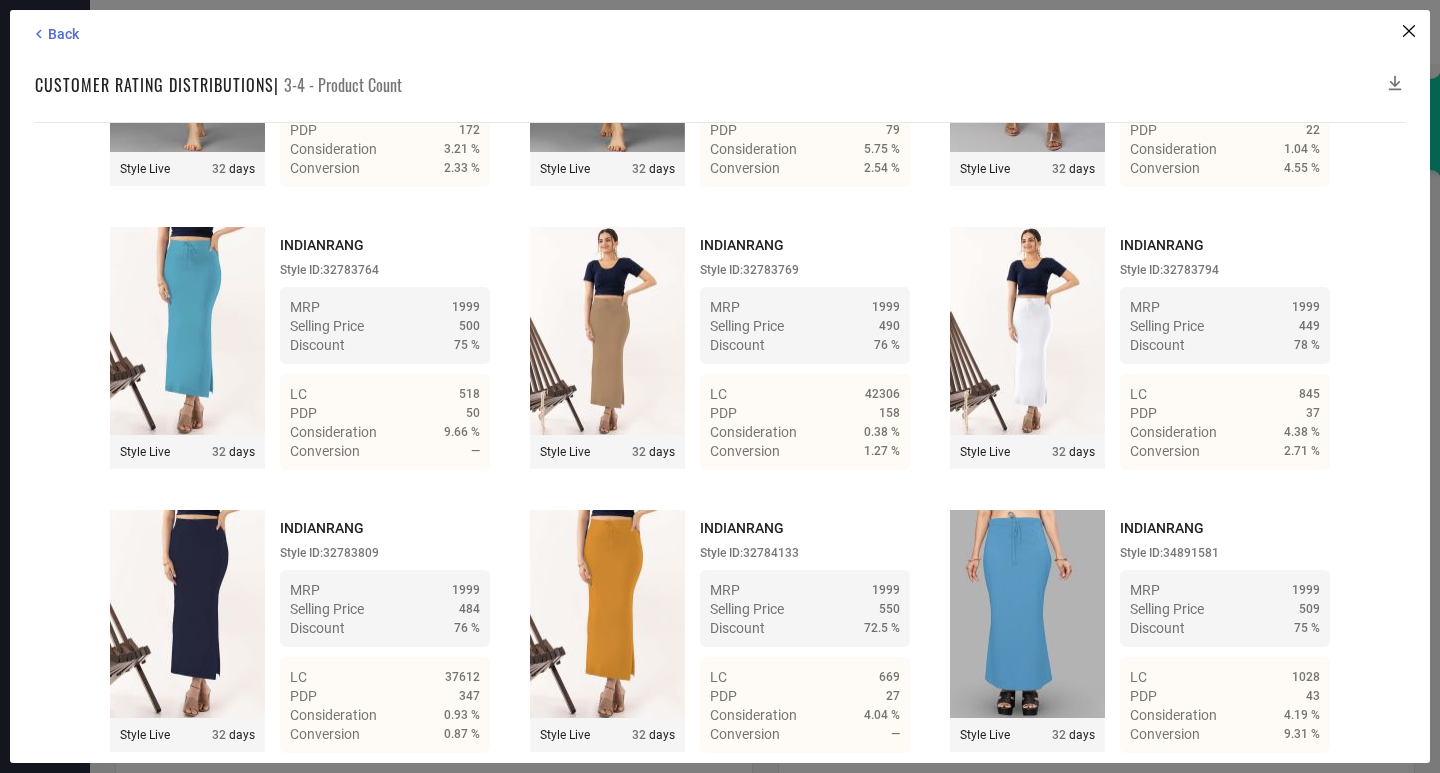 scroll, scrollTop: 3392, scrollLeft: 0, axis: vertical 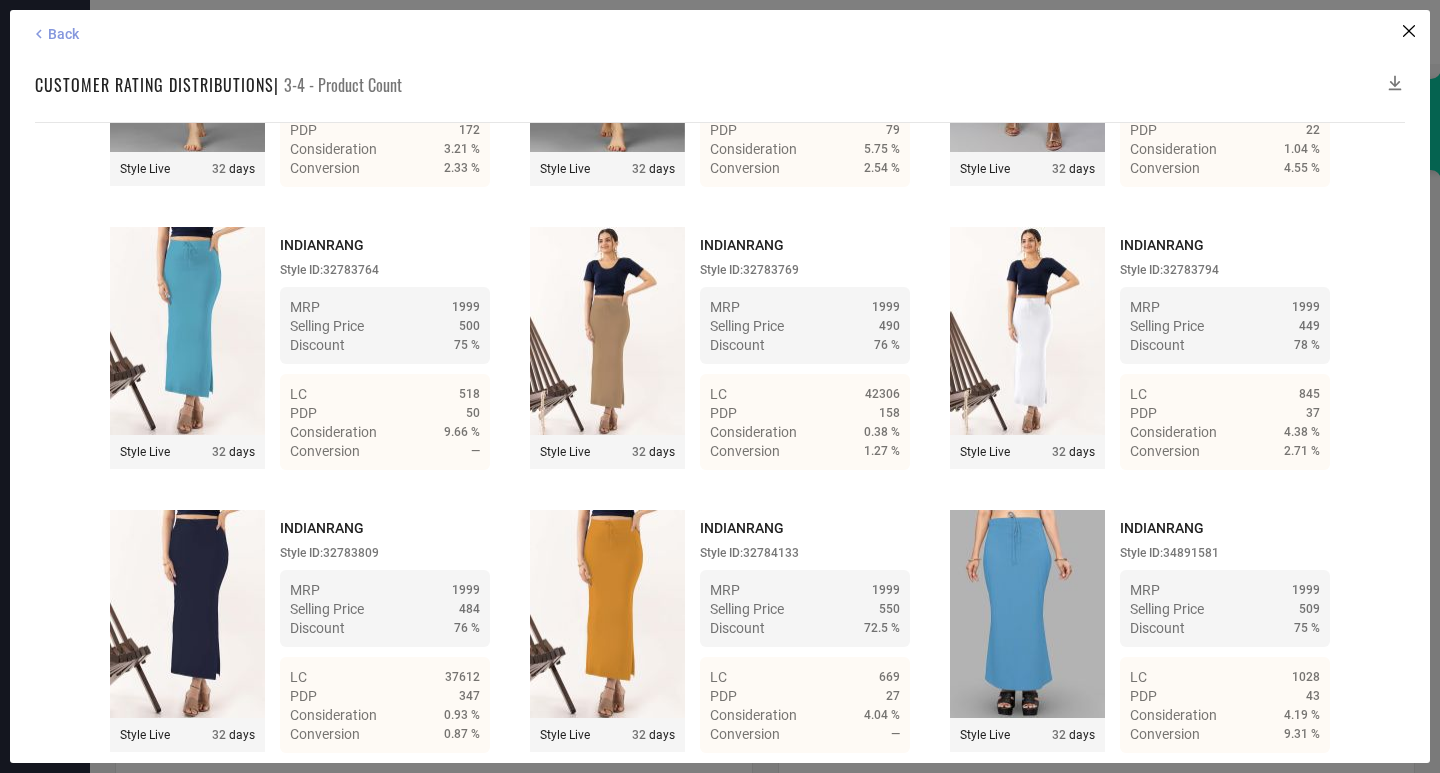 click on "Back" at bounding box center [63, 34] 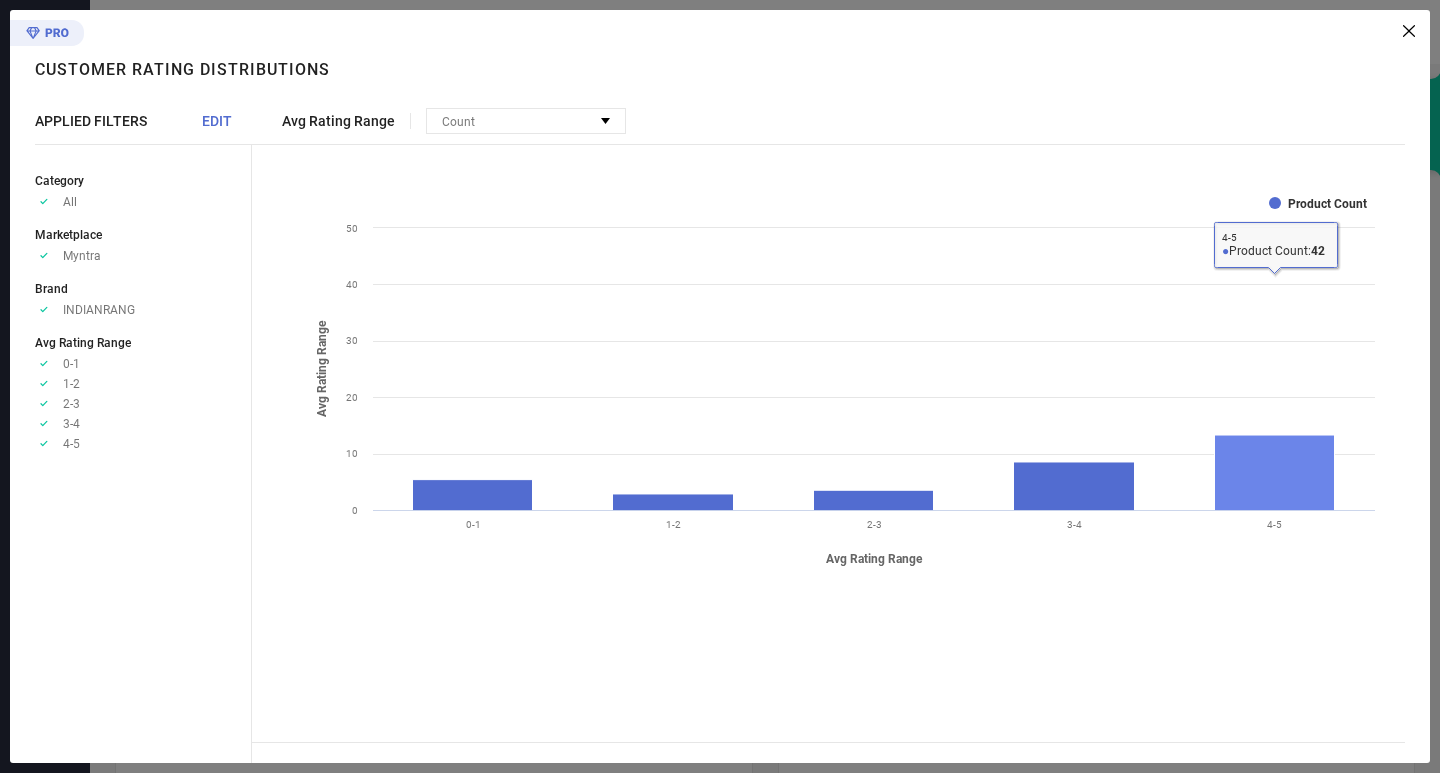 click 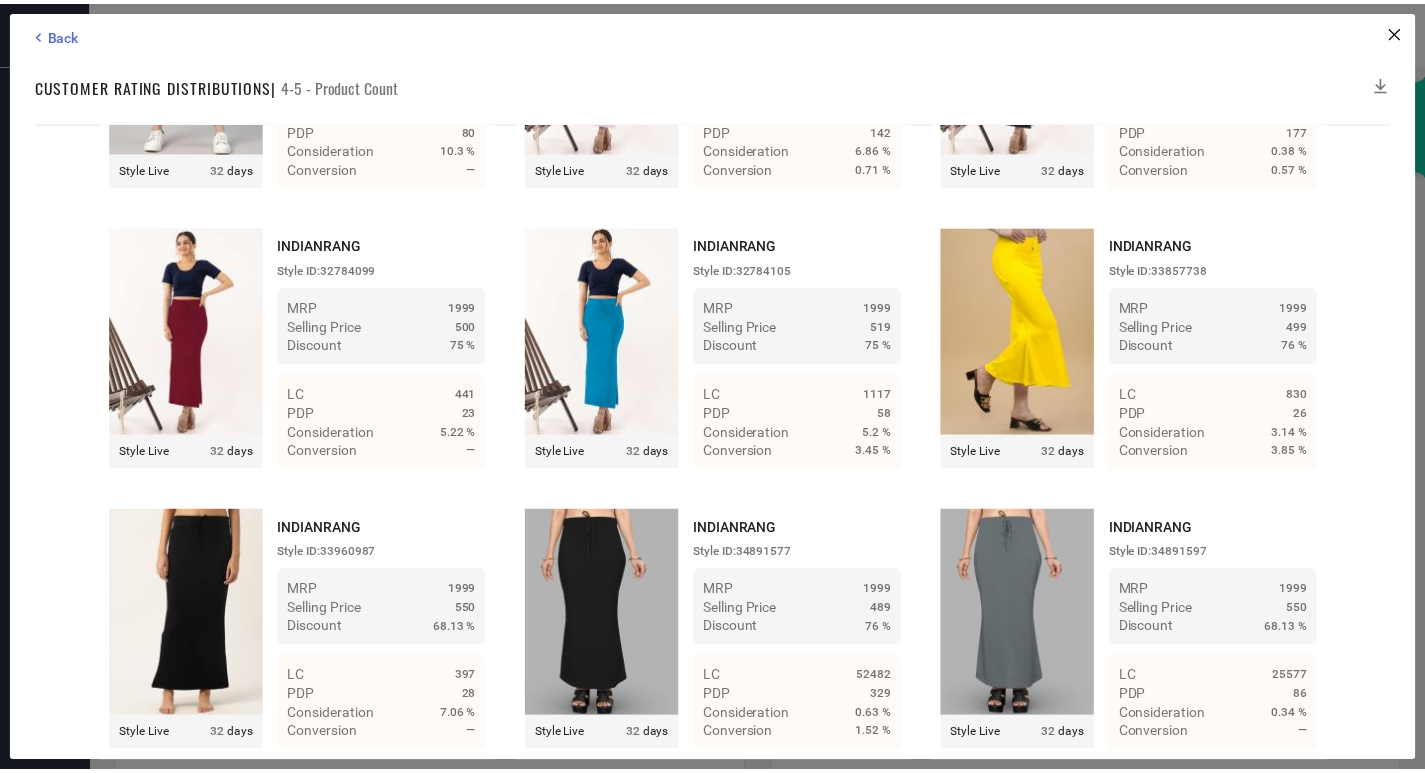 scroll, scrollTop: 5380, scrollLeft: 0, axis: vertical 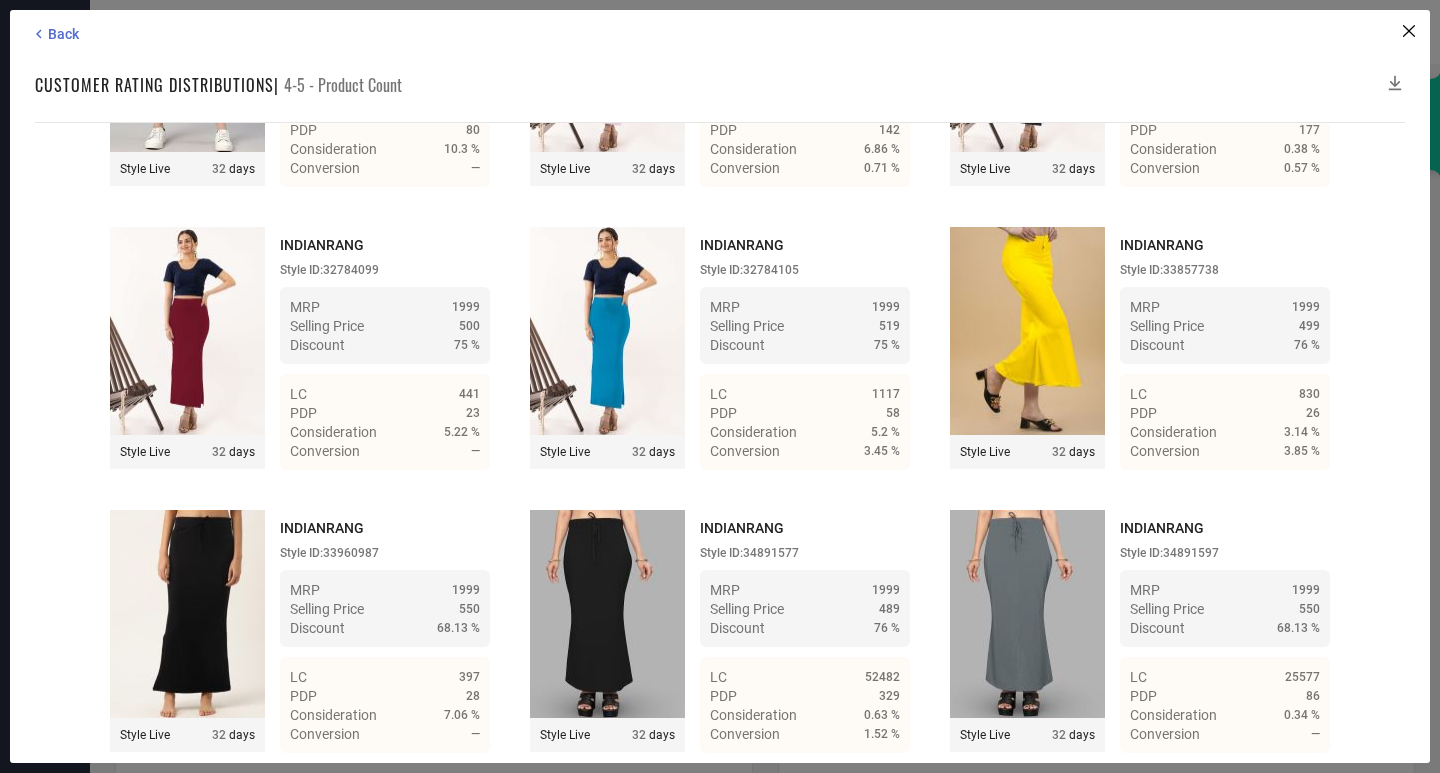 click on "Back" at bounding box center [722, 34] 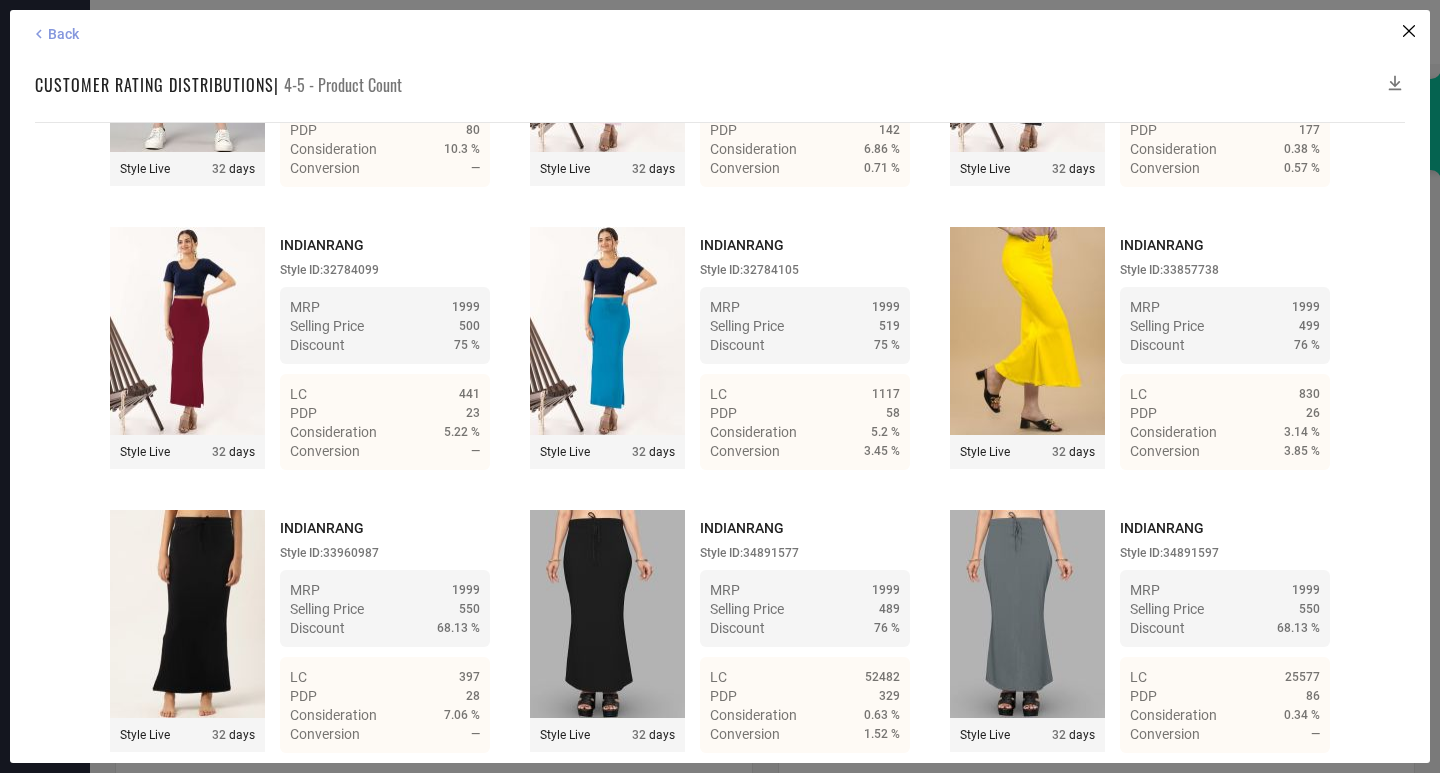 click on "Back" at bounding box center [63, 34] 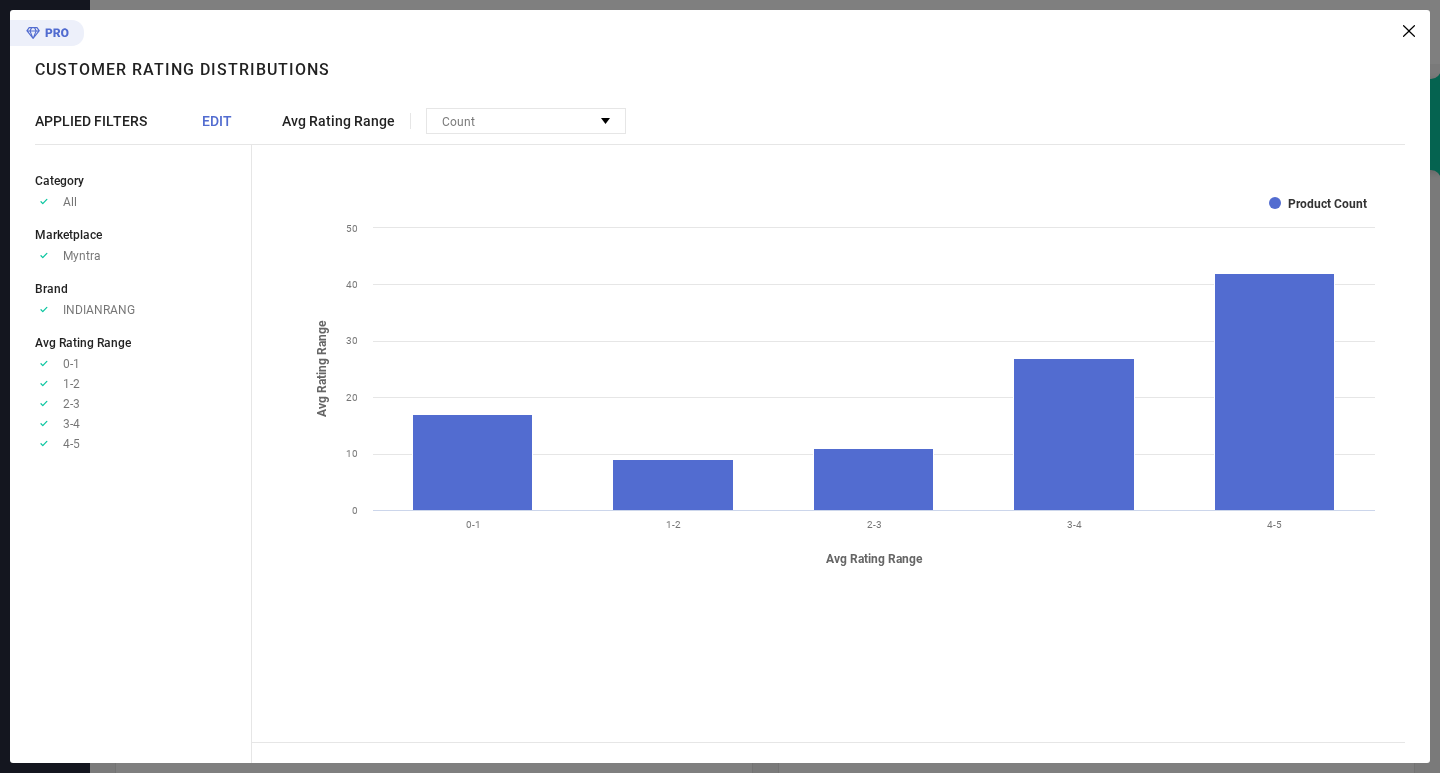 click on "Avg Rating Range Count No options available Created with Highcharts 9.3.3 Avg Rating Range Avg Rating Range Product Count 0-1 1-2 2-3 3-4 4-5 0 10 20 30 40 50" at bounding box center (841, 386) 